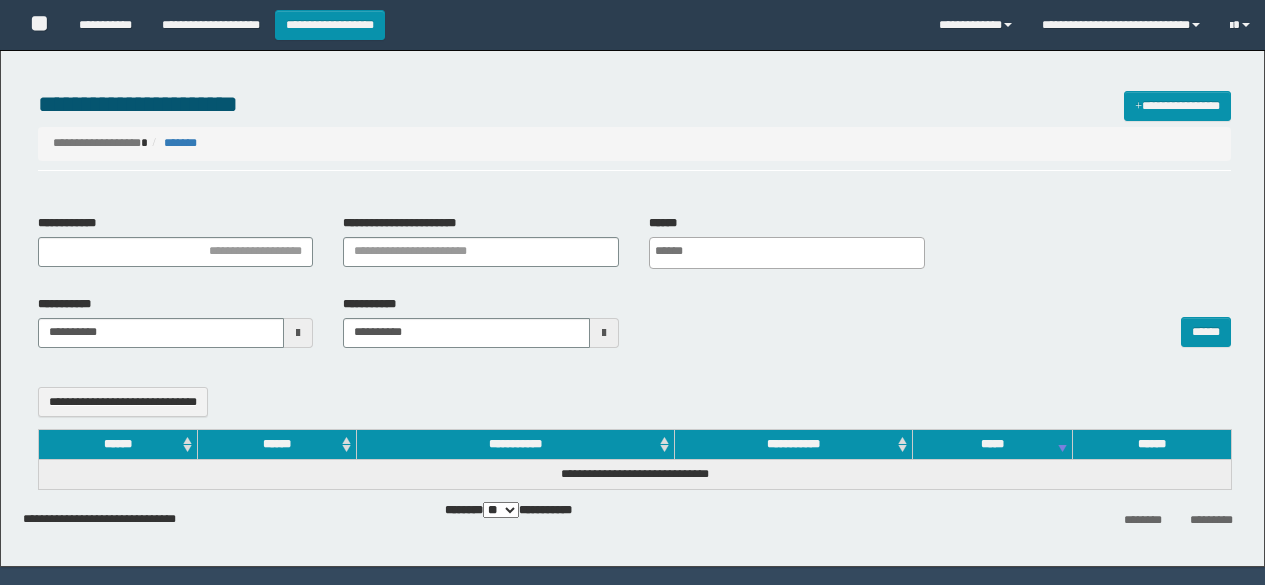 select 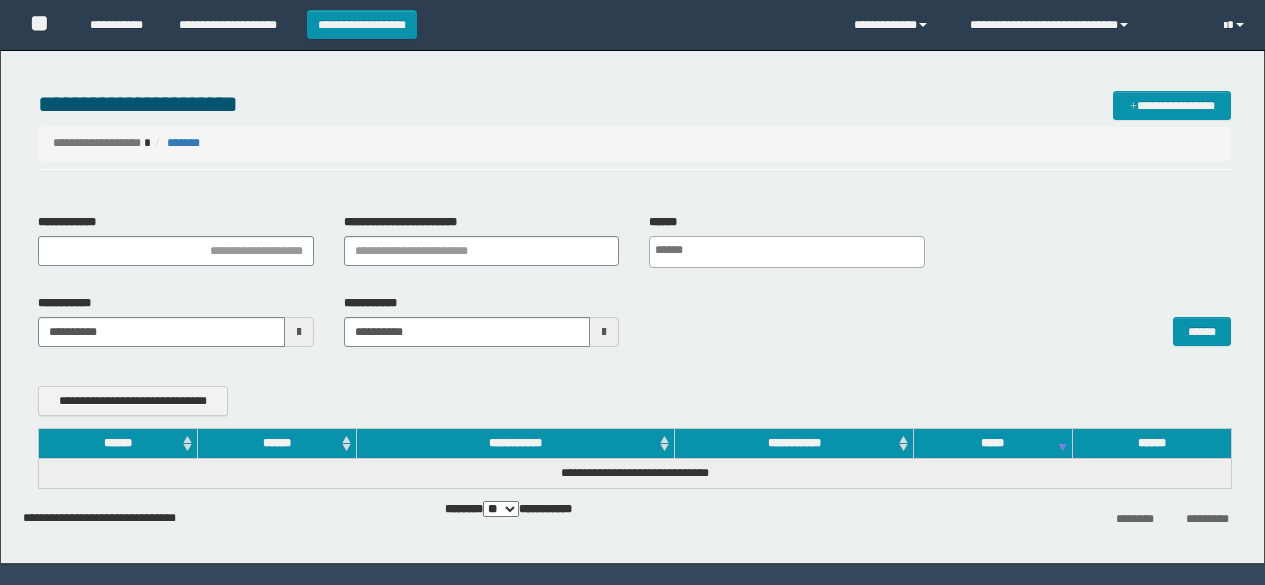 scroll, scrollTop: 0, scrollLeft: 0, axis: both 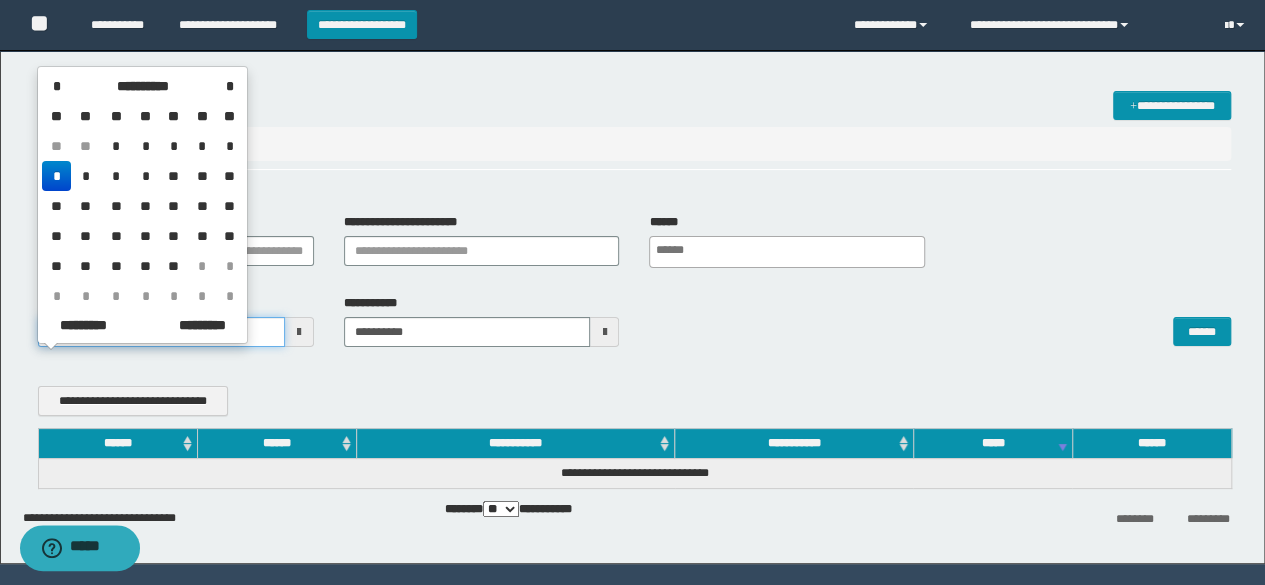 drag, startPoint x: 156, startPoint y: 336, endPoint x: 0, endPoint y: 358, distance: 157.54364 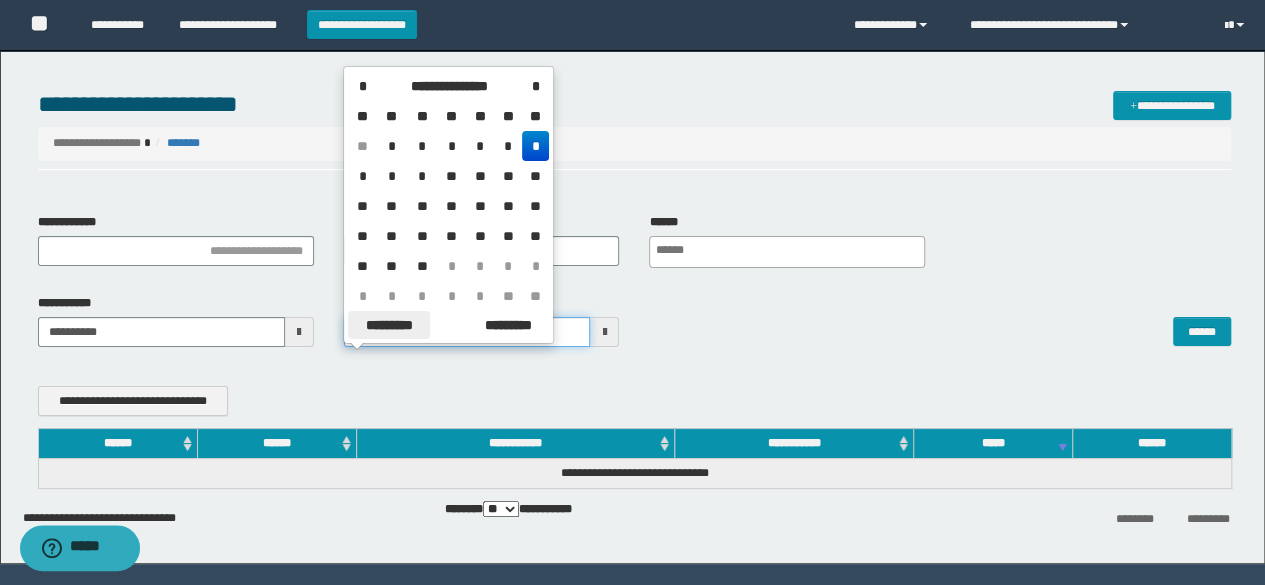 click on "**********" at bounding box center (632, 292) 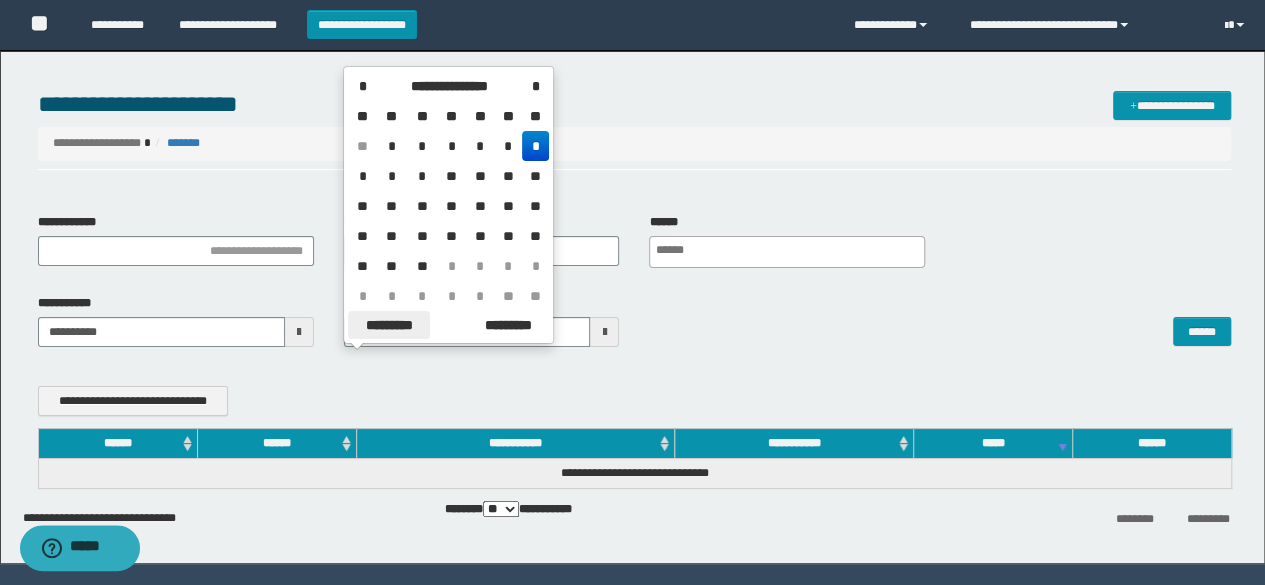 click on "*********" at bounding box center (389, 325) 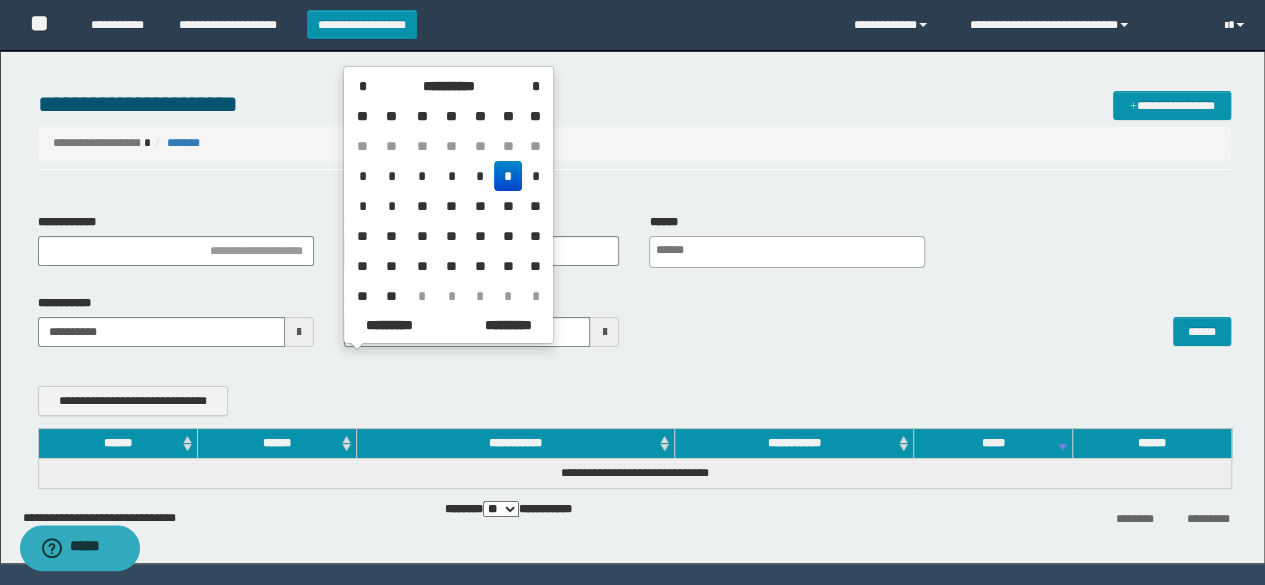 click on "**********" at bounding box center (635, 248) 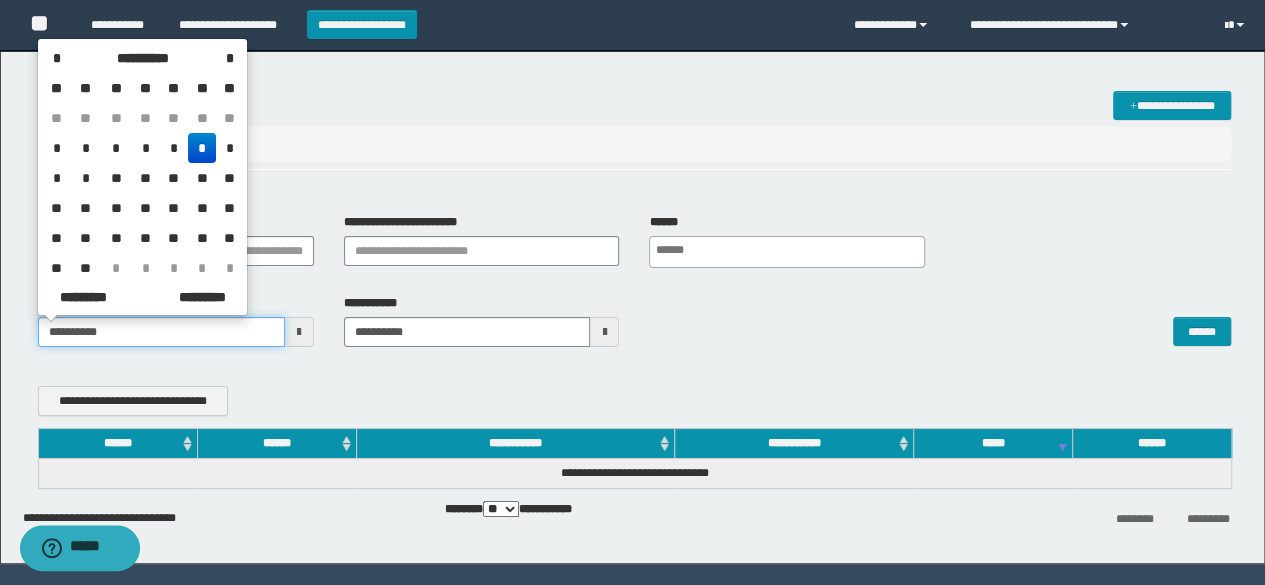 drag, startPoint x: 186, startPoint y: 336, endPoint x: 250, endPoint y: 321, distance: 65.734314 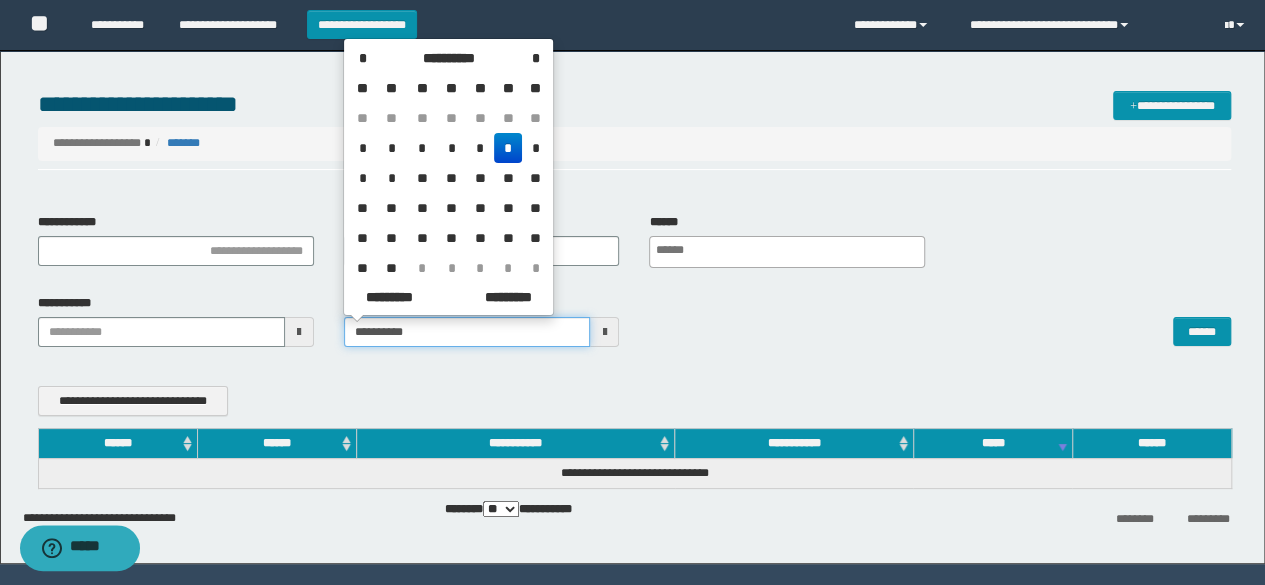 drag, startPoint x: 429, startPoint y: 331, endPoint x: 70, endPoint y: 333, distance: 359.00558 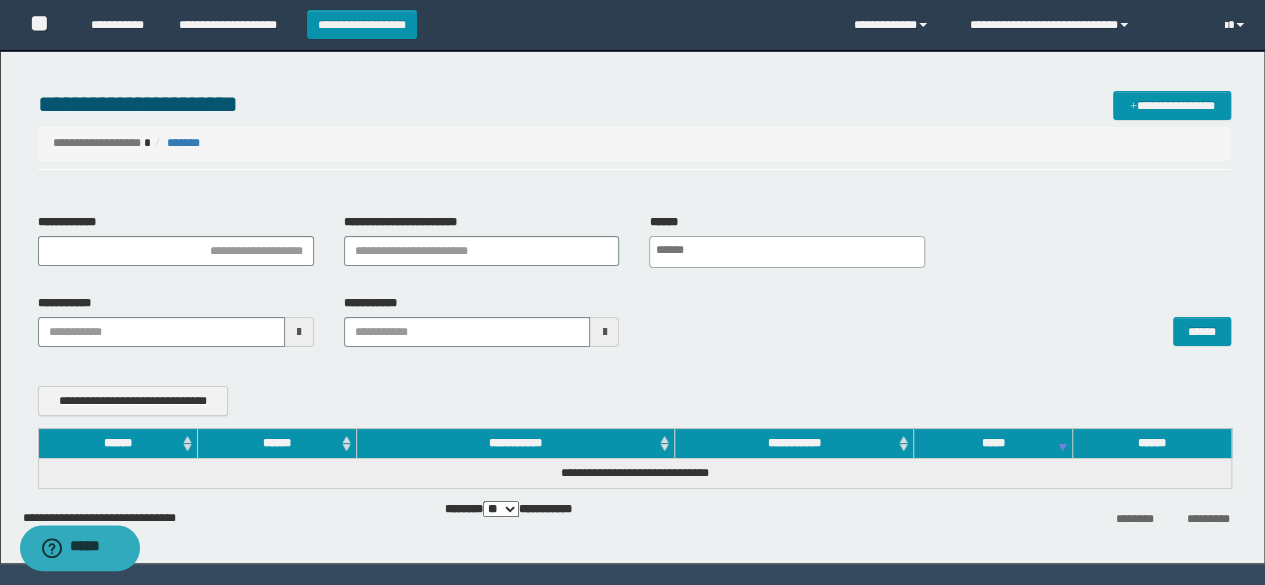 click on "**********" at bounding box center (635, 288) 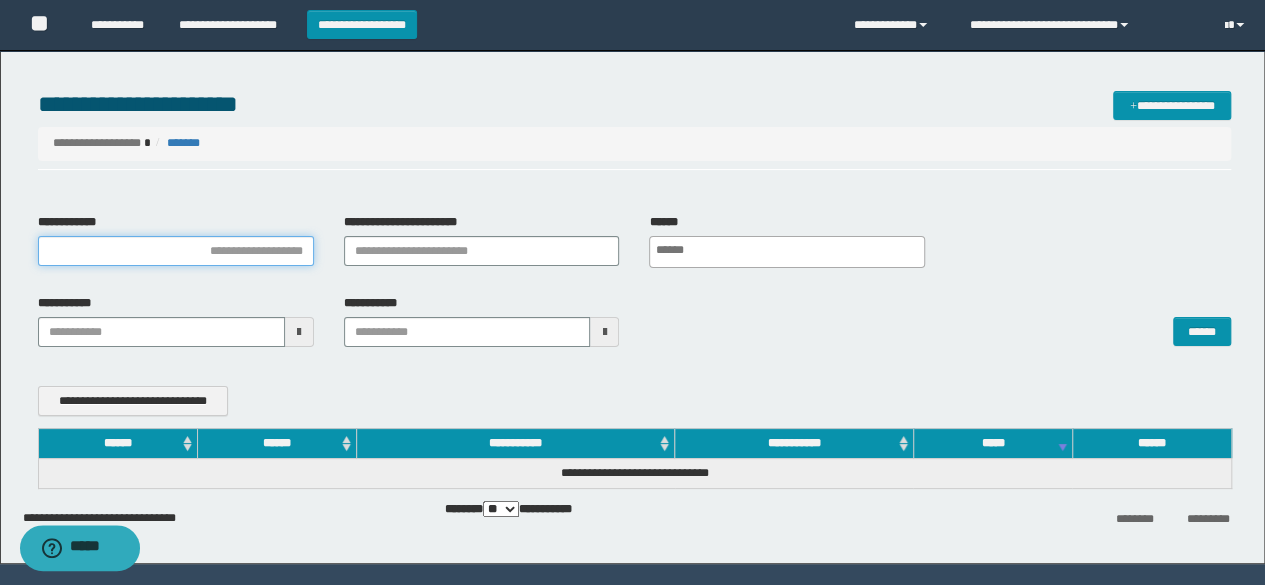 click on "**********" at bounding box center [176, 251] 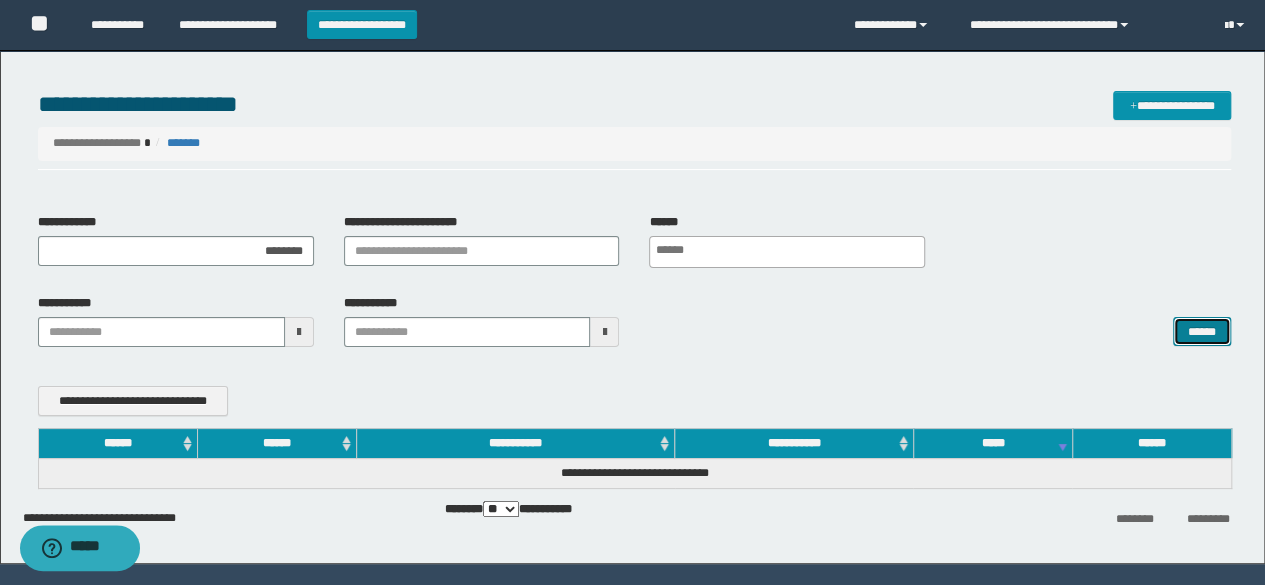 click on "******" at bounding box center [1202, 331] 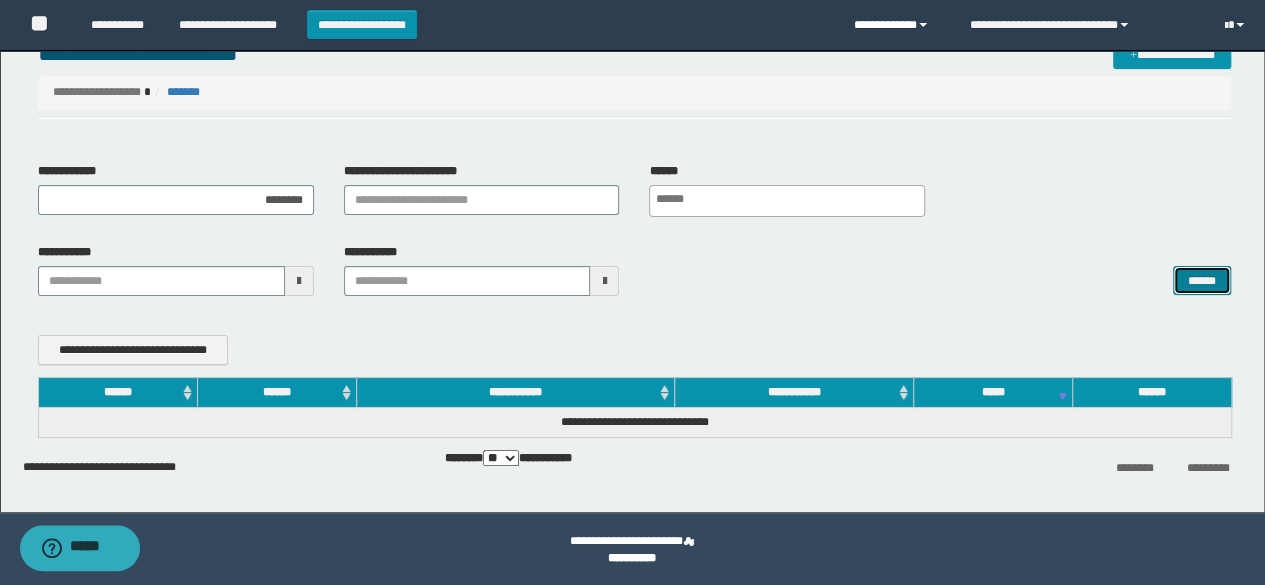 scroll, scrollTop: 52, scrollLeft: 0, axis: vertical 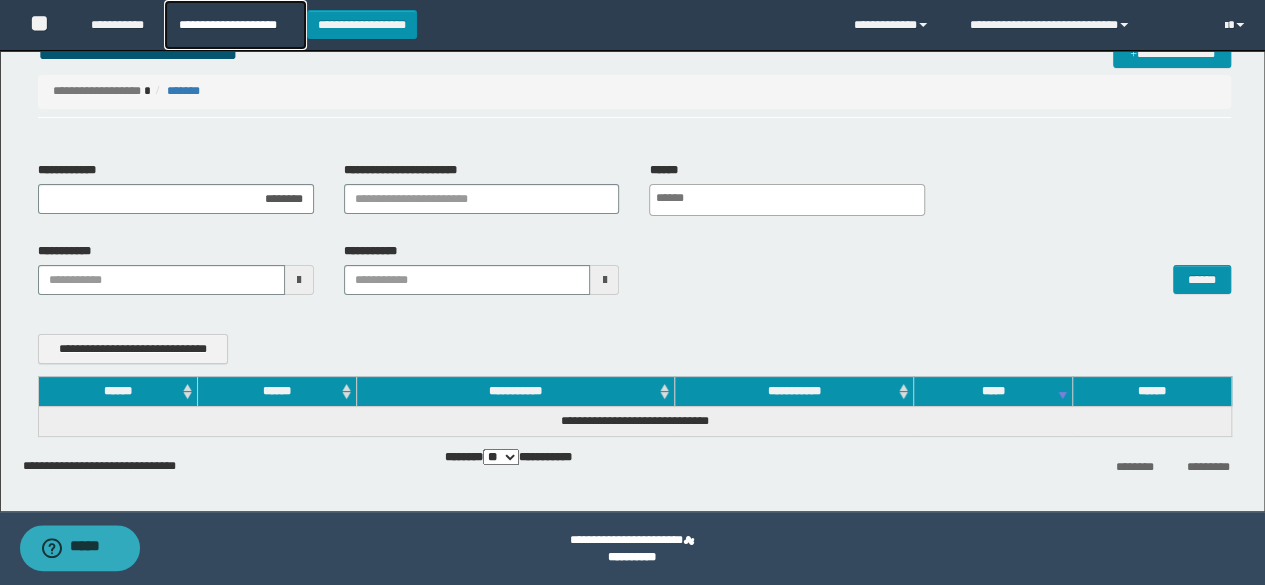 click on "**********" at bounding box center [235, 25] 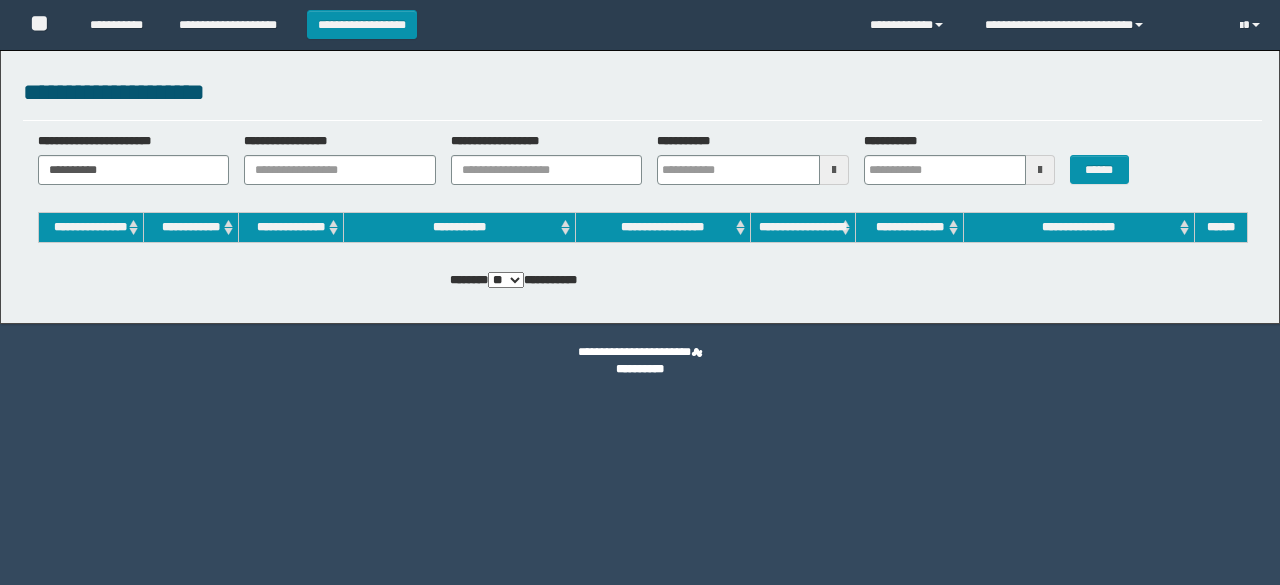 scroll, scrollTop: 0, scrollLeft: 0, axis: both 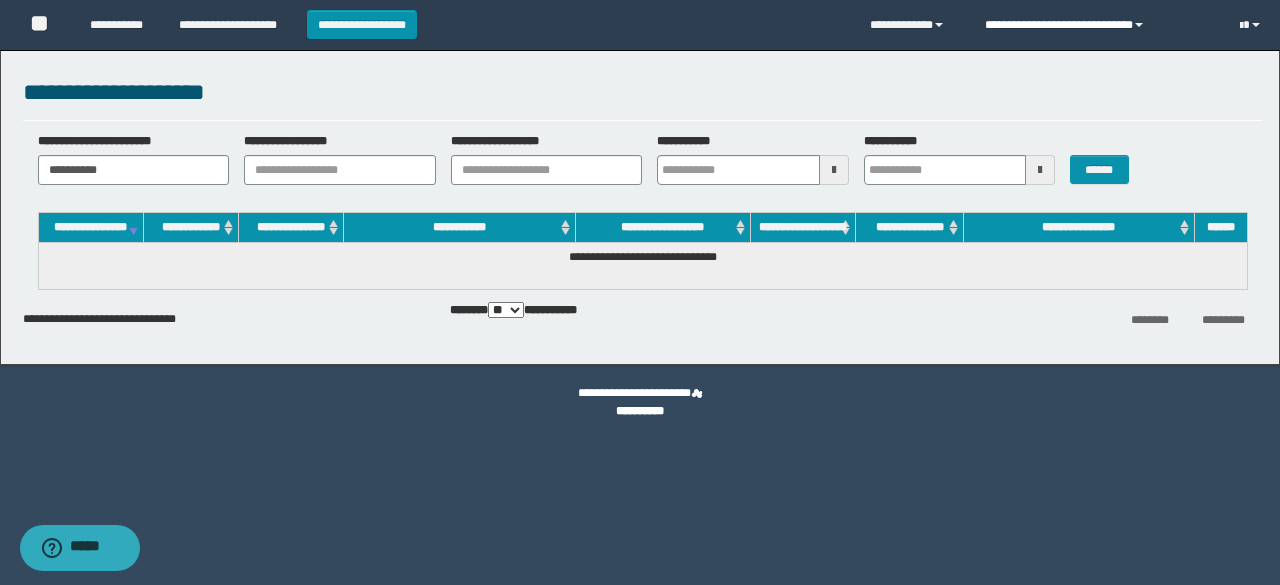 click on "**********" at bounding box center (1097, 25) 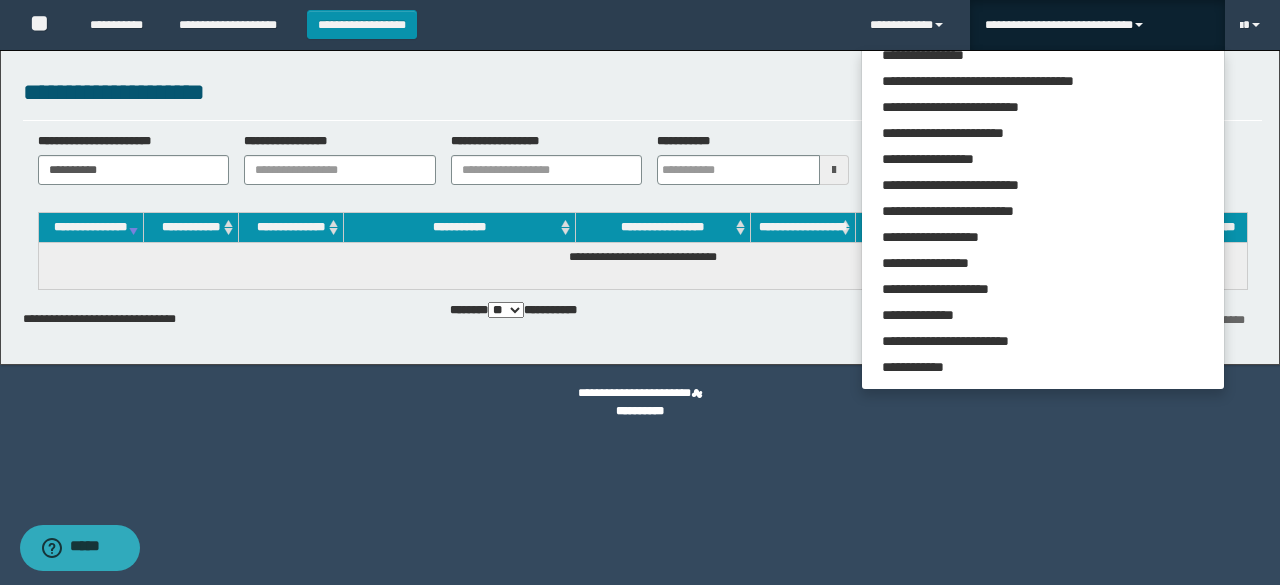 scroll, scrollTop: 0, scrollLeft: 0, axis: both 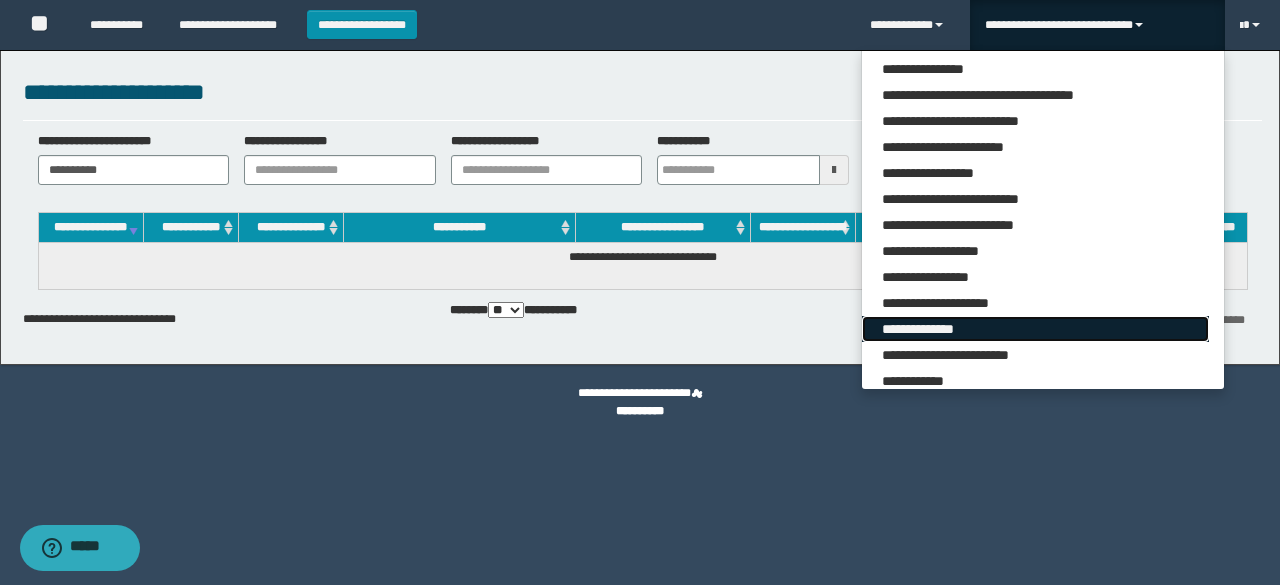click on "**********" at bounding box center (1035, 329) 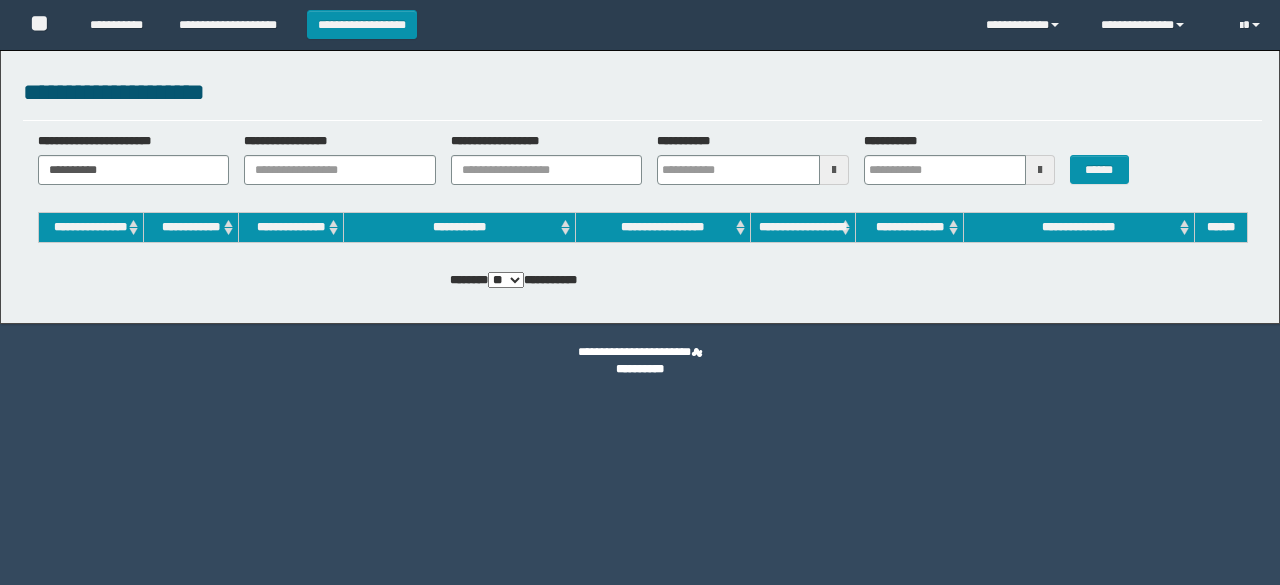 scroll, scrollTop: 0, scrollLeft: 0, axis: both 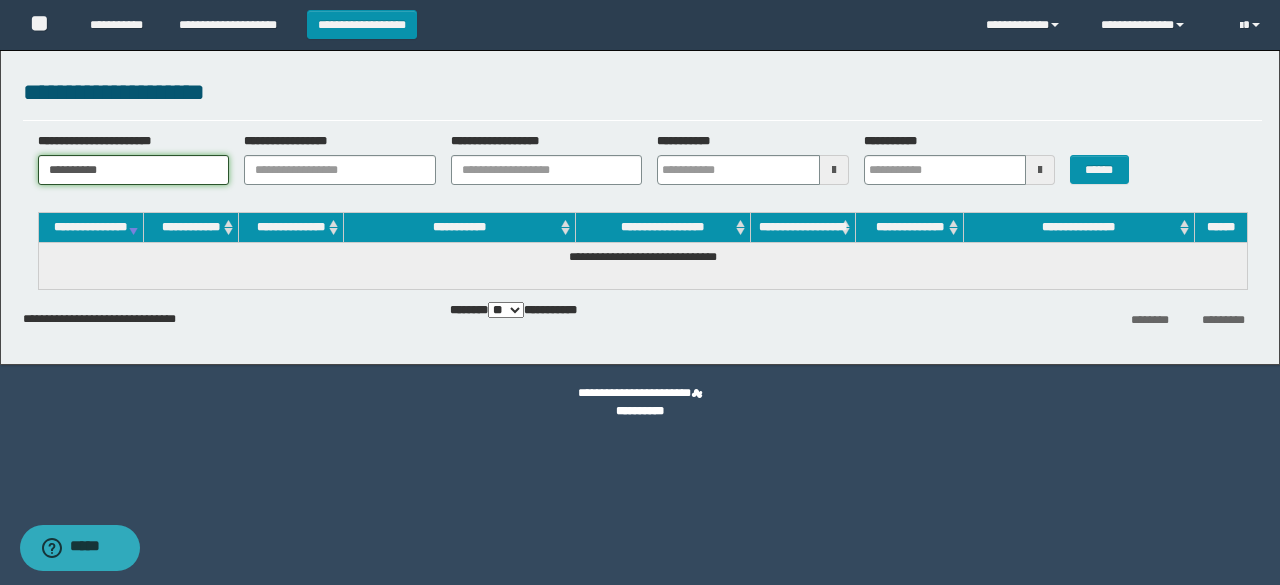click on "**********" at bounding box center [134, 170] 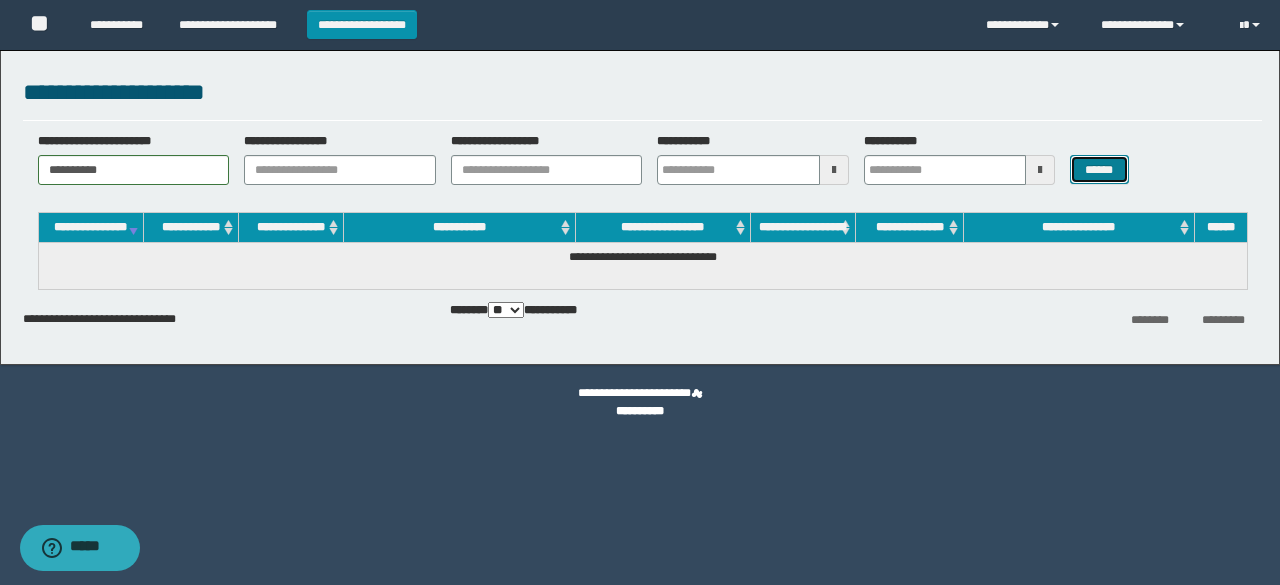 click on "******" at bounding box center (1099, 169) 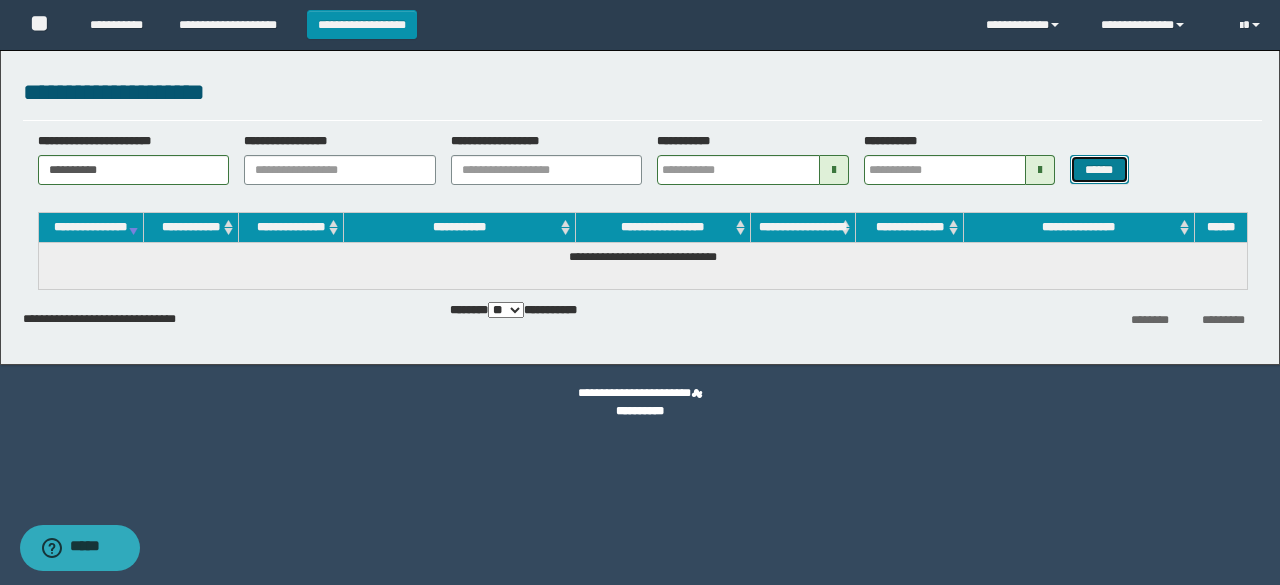 click on "******" at bounding box center [1099, 169] 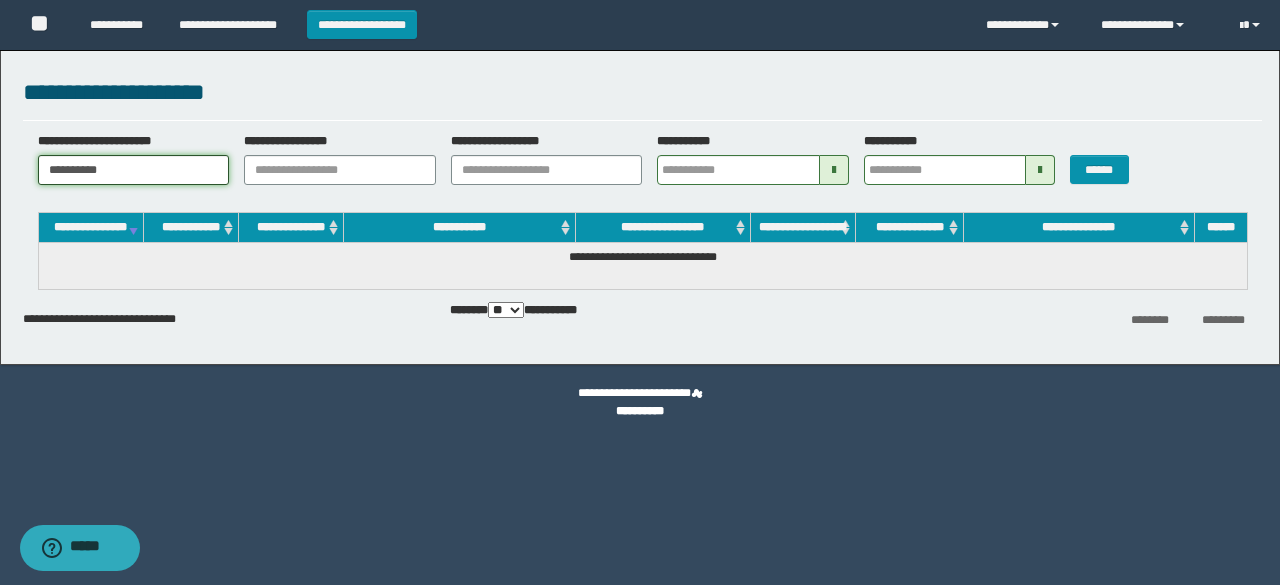 click on "**********" at bounding box center (134, 170) 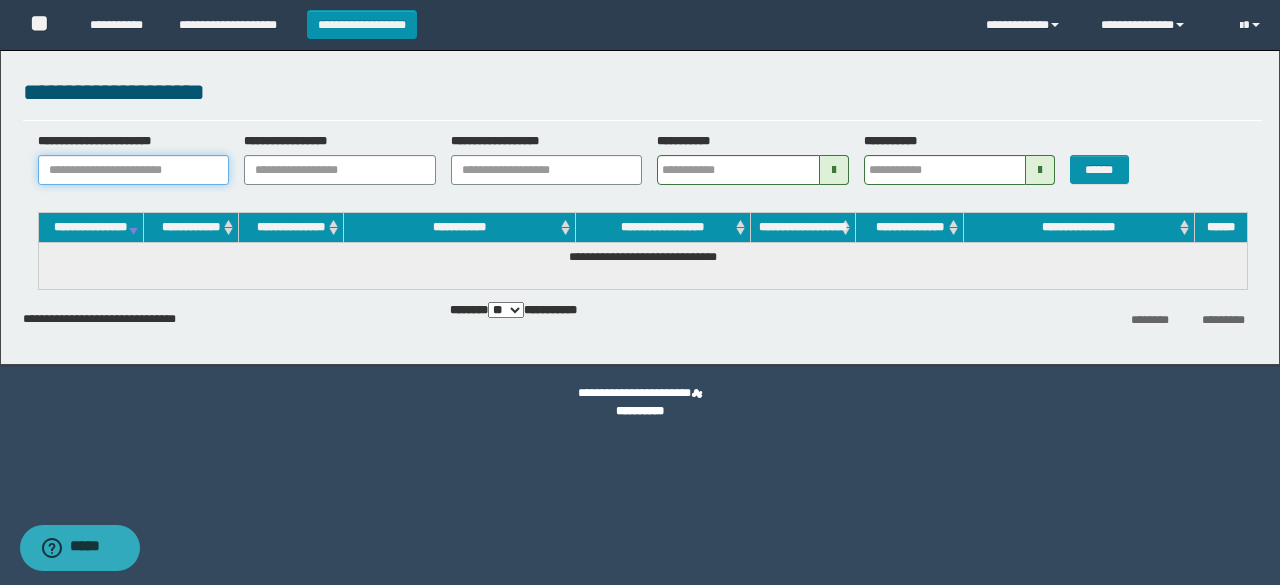 paste on "**********" 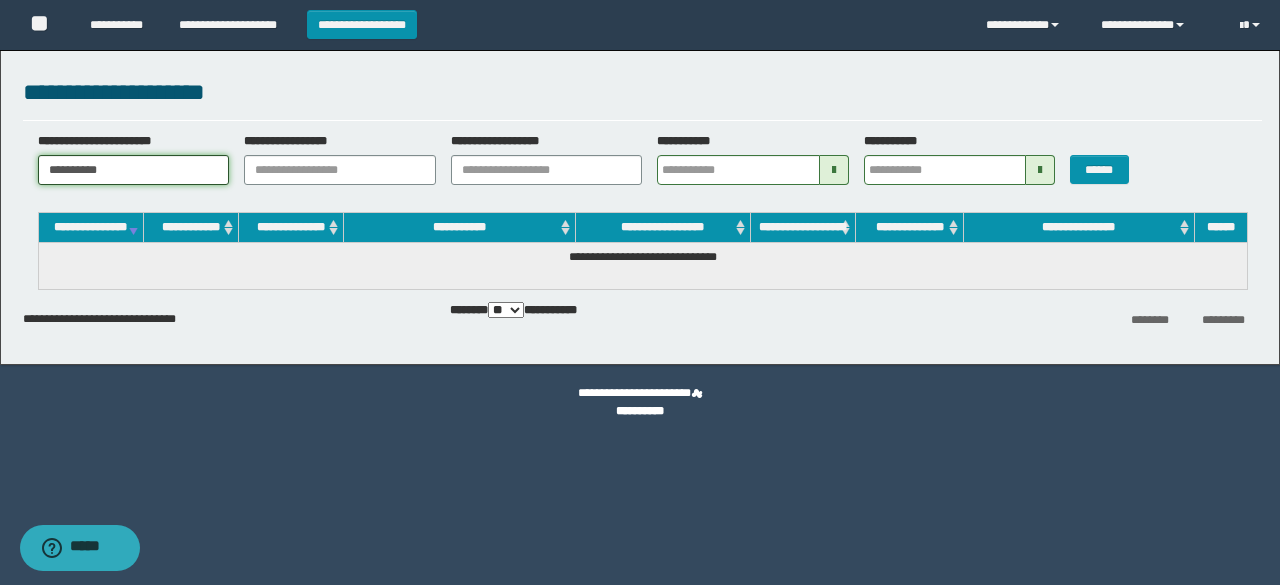 type on "**********" 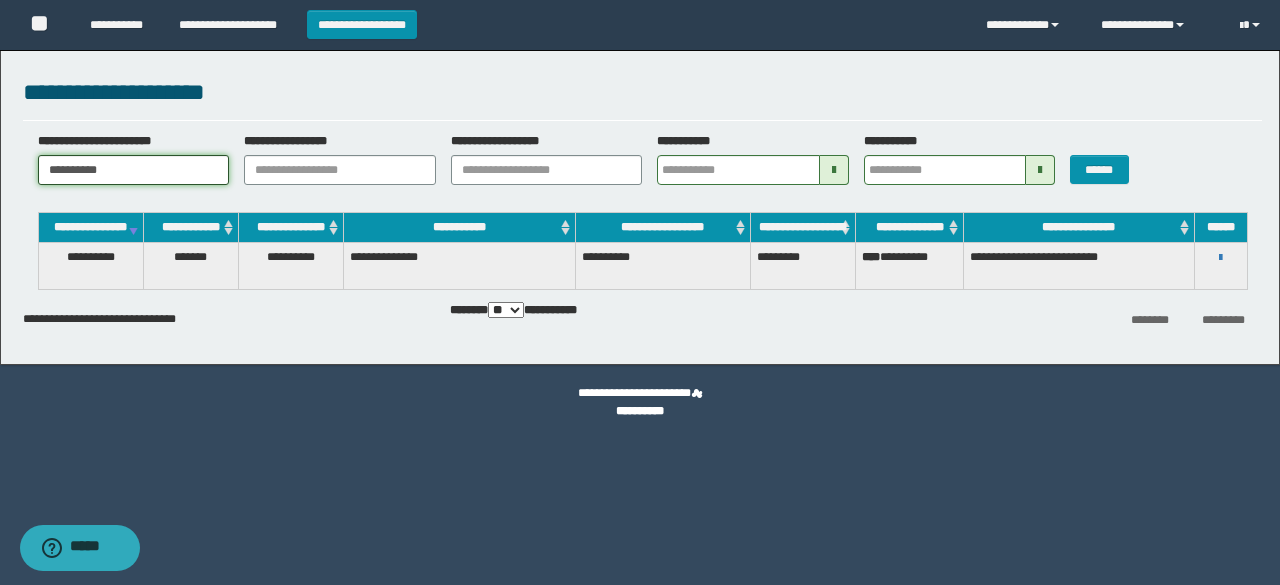 drag, startPoint x: 144, startPoint y: 168, endPoint x: 0, endPoint y: 235, distance: 158.8238 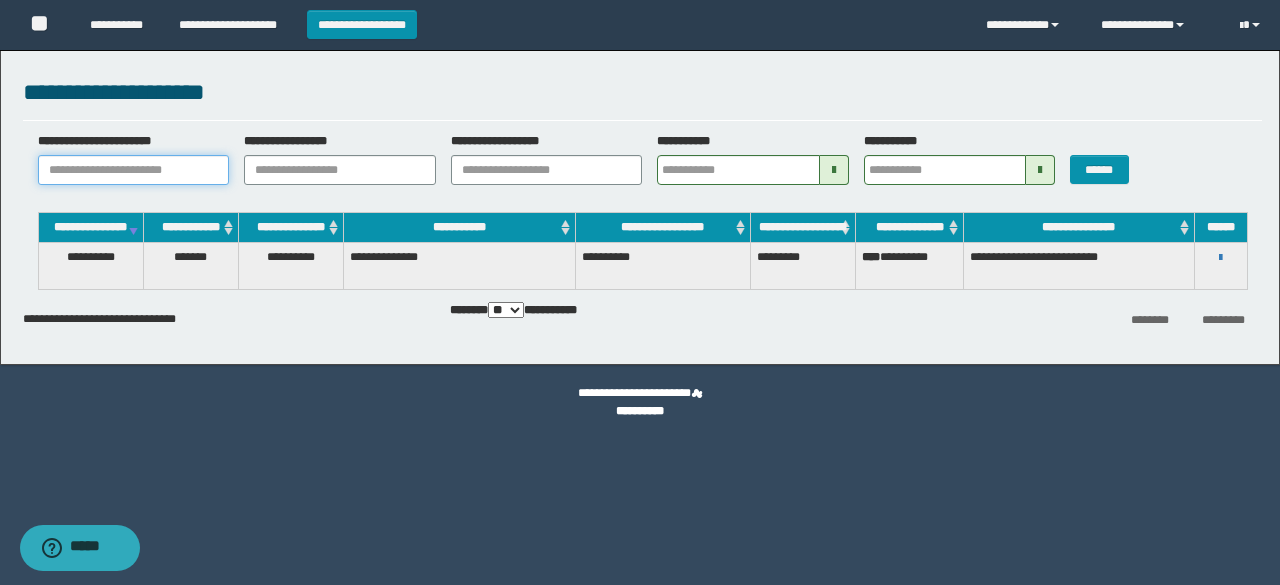 paste on "**********" 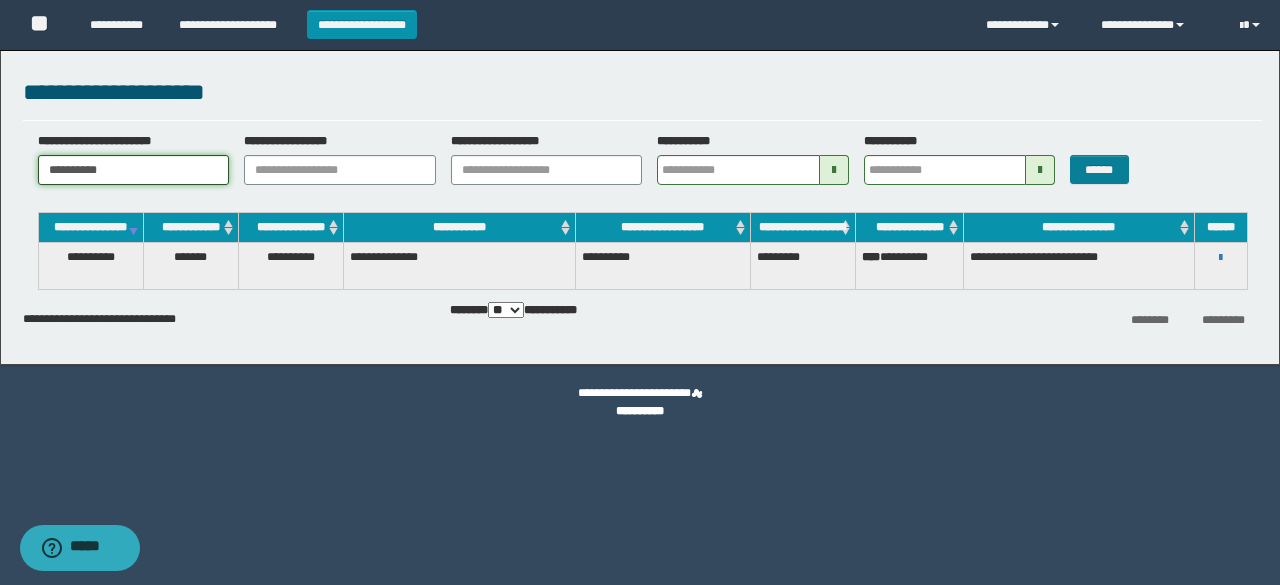 type on "**********" 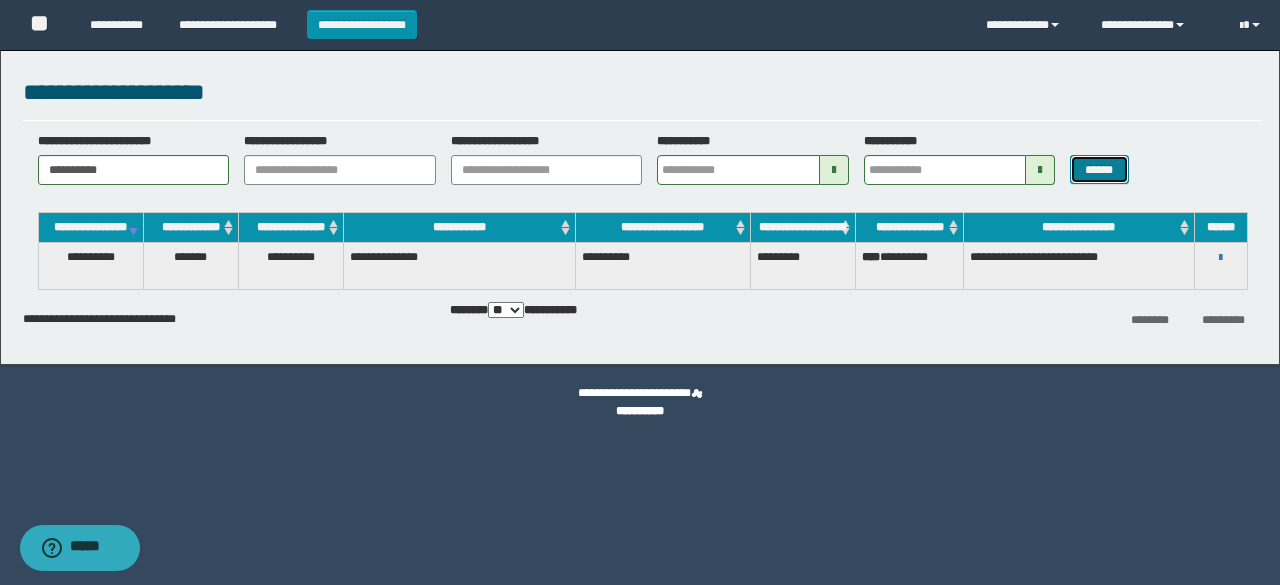 click on "******" at bounding box center [1099, 169] 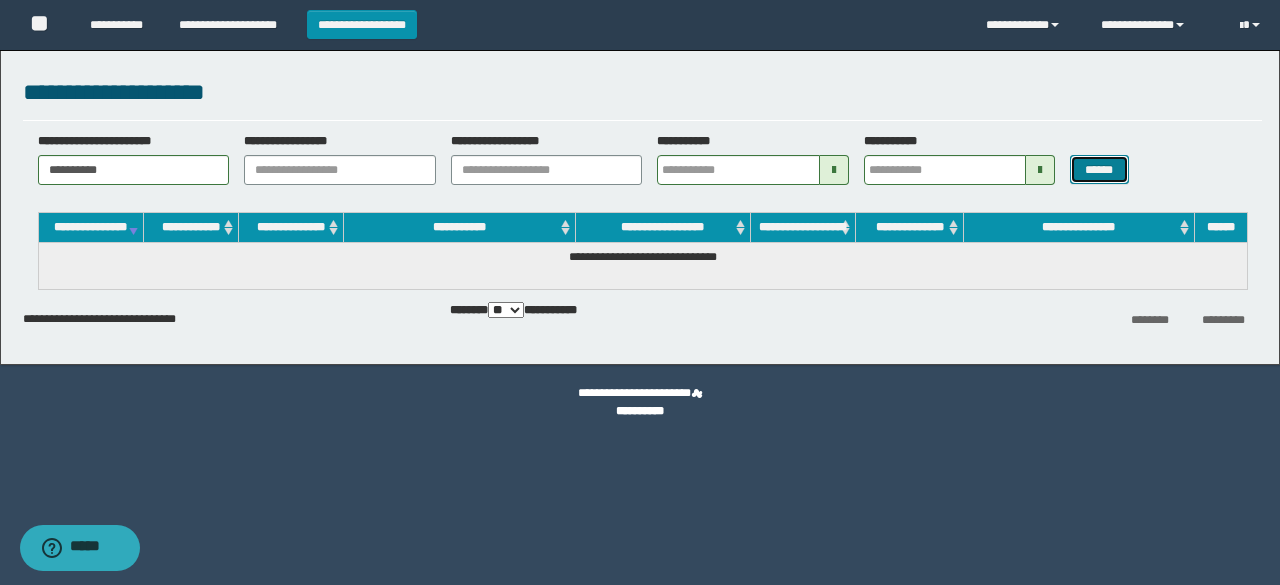 click on "******" at bounding box center [1099, 169] 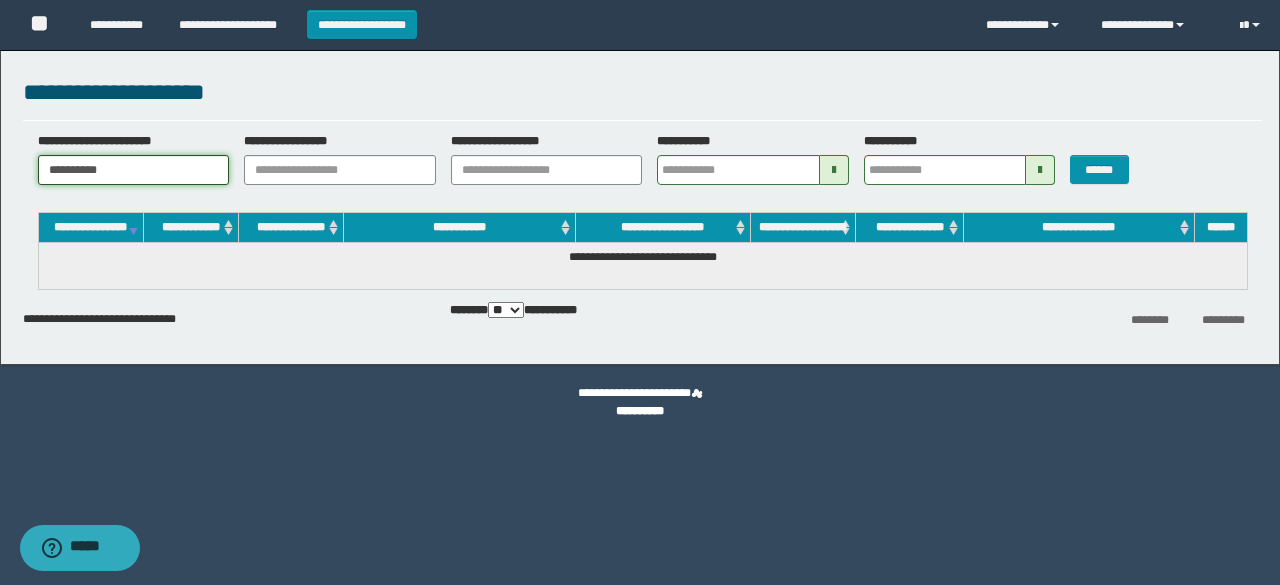 drag, startPoint x: 126, startPoint y: 168, endPoint x: 44, endPoint y: 173, distance: 82.1523 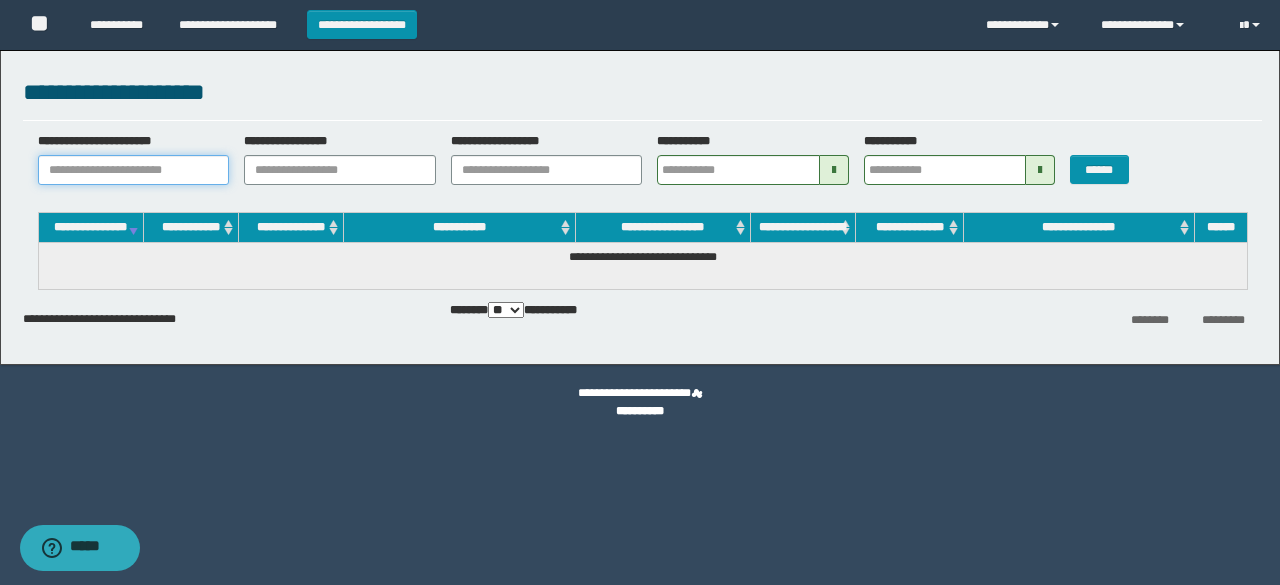 paste on "********" 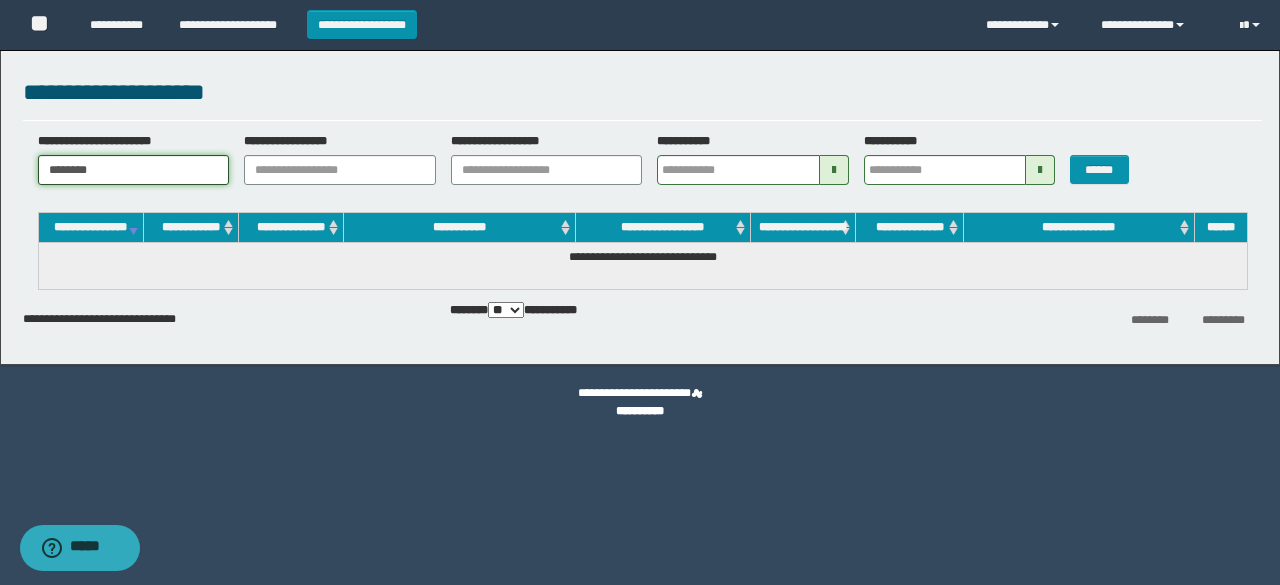 type on "********" 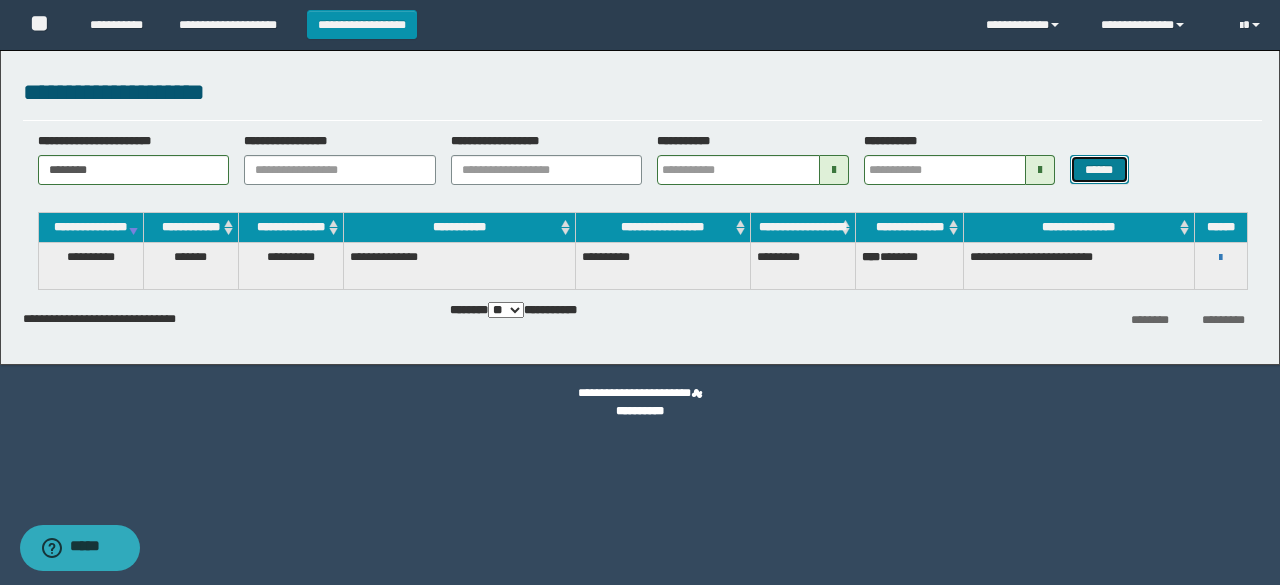 click on "******" at bounding box center [1099, 169] 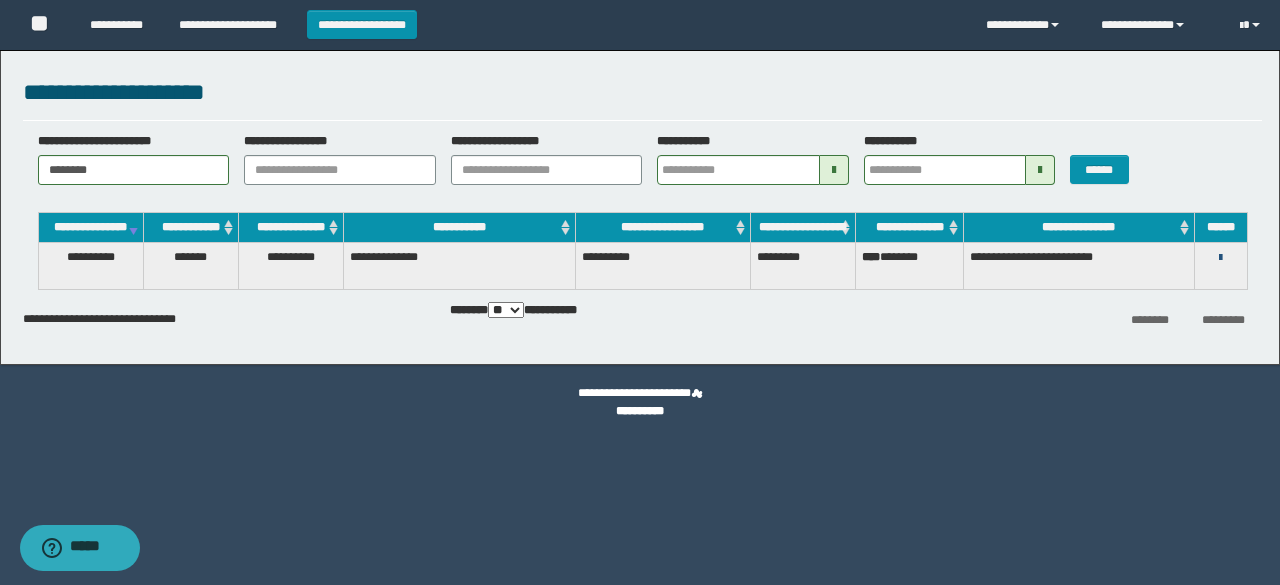 click at bounding box center (1220, 258) 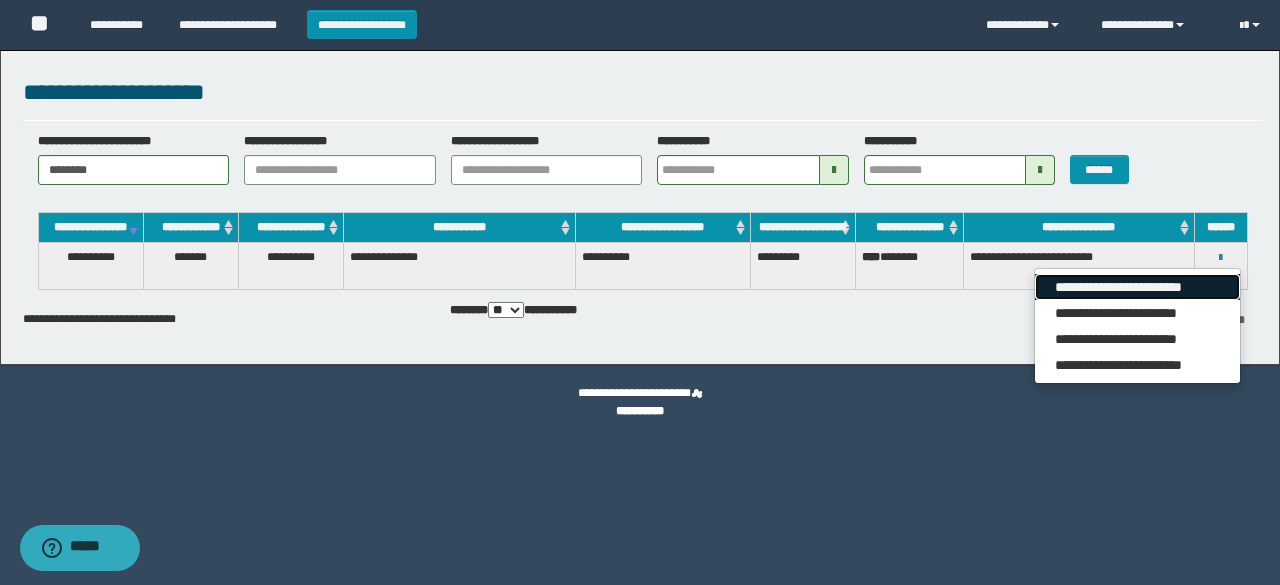 click on "**********" at bounding box center (1137, 287) 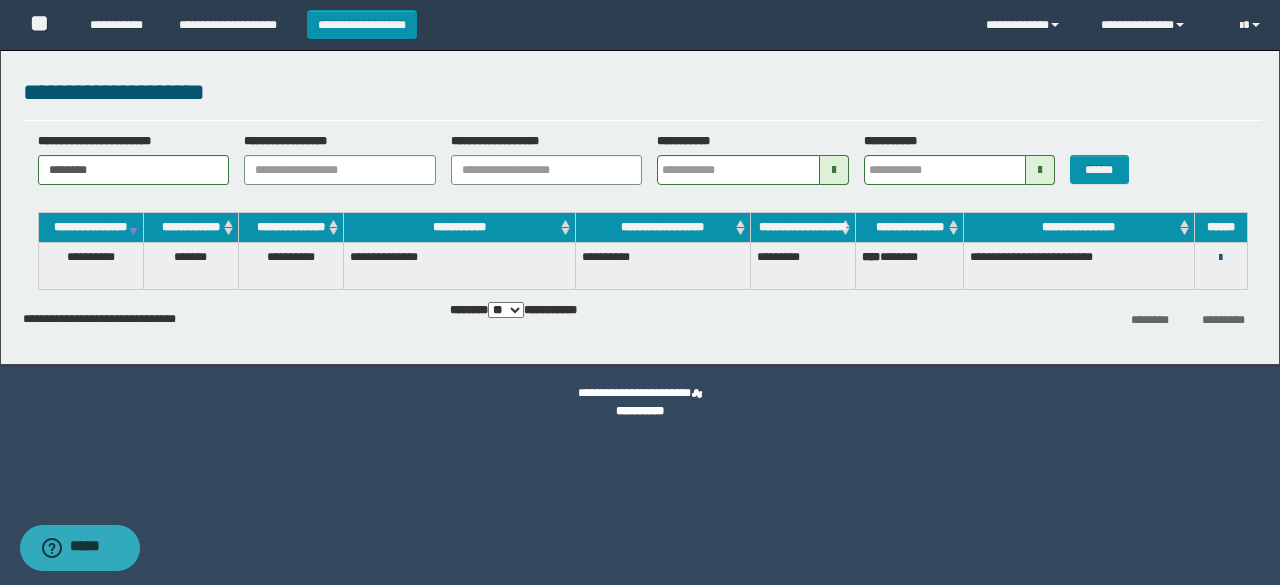 click at bounding box center [1220, 258] 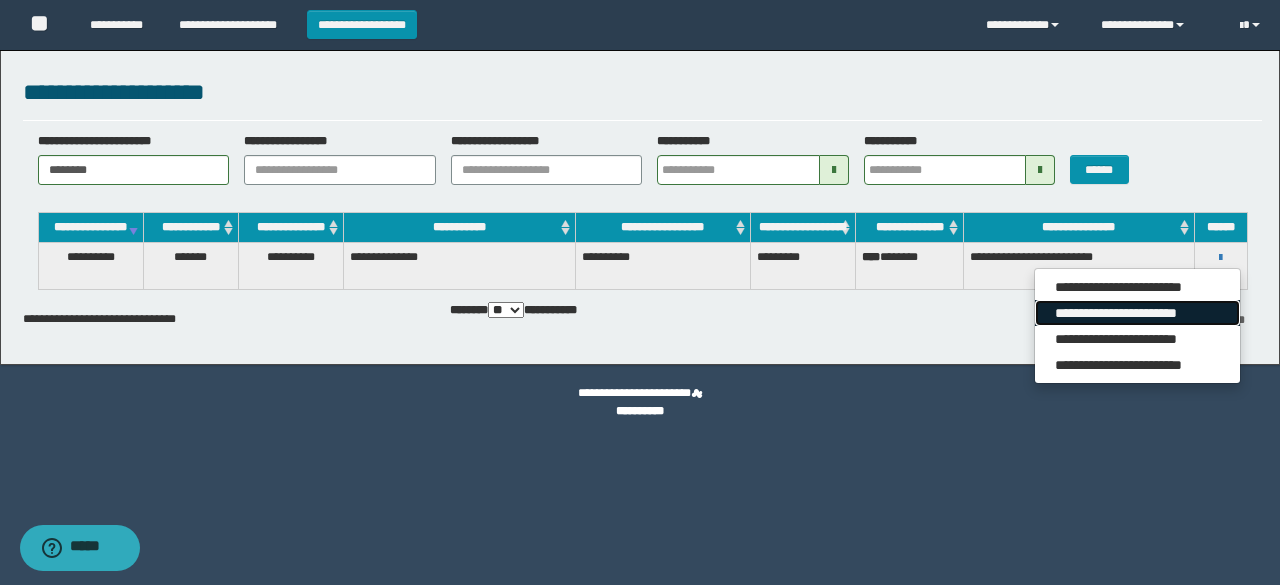click on "**********" at bounding box center [1137, 313] 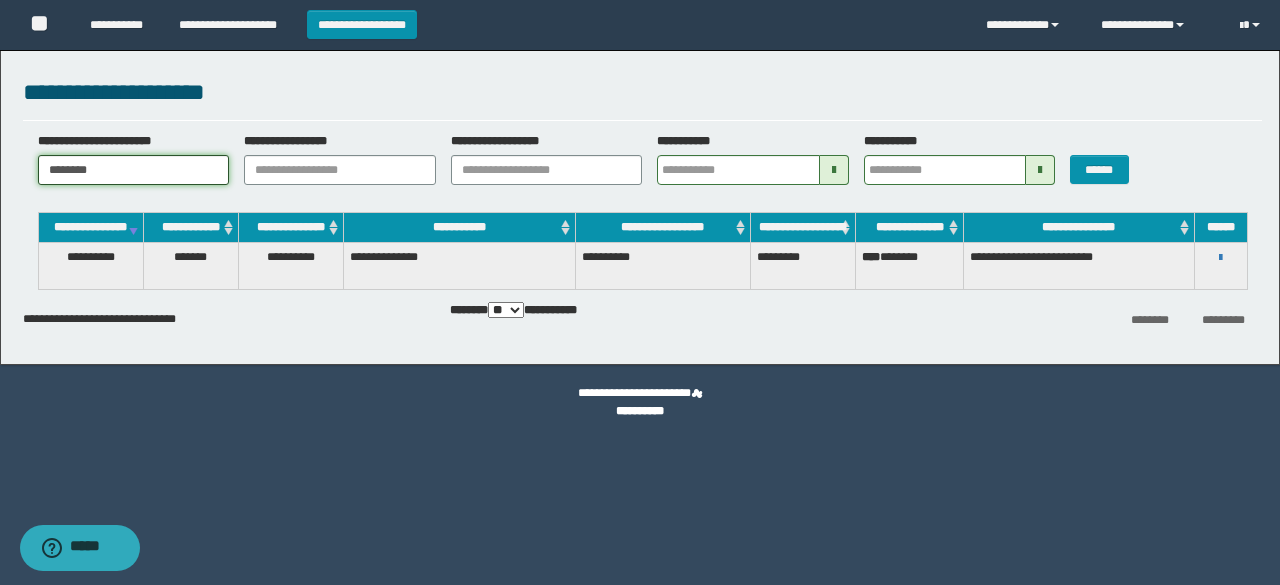 drag, startPoint x: 202, startPoint y: 178, endPoint x: 1, endPoint y: 219, distance: 205.13898 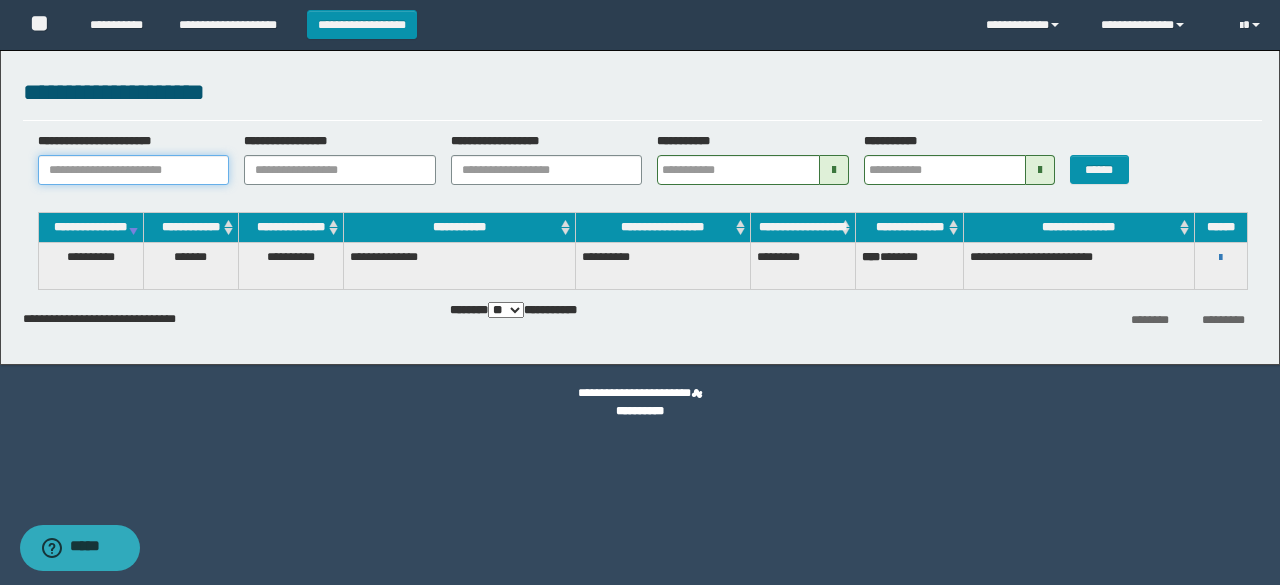paste on "**********" 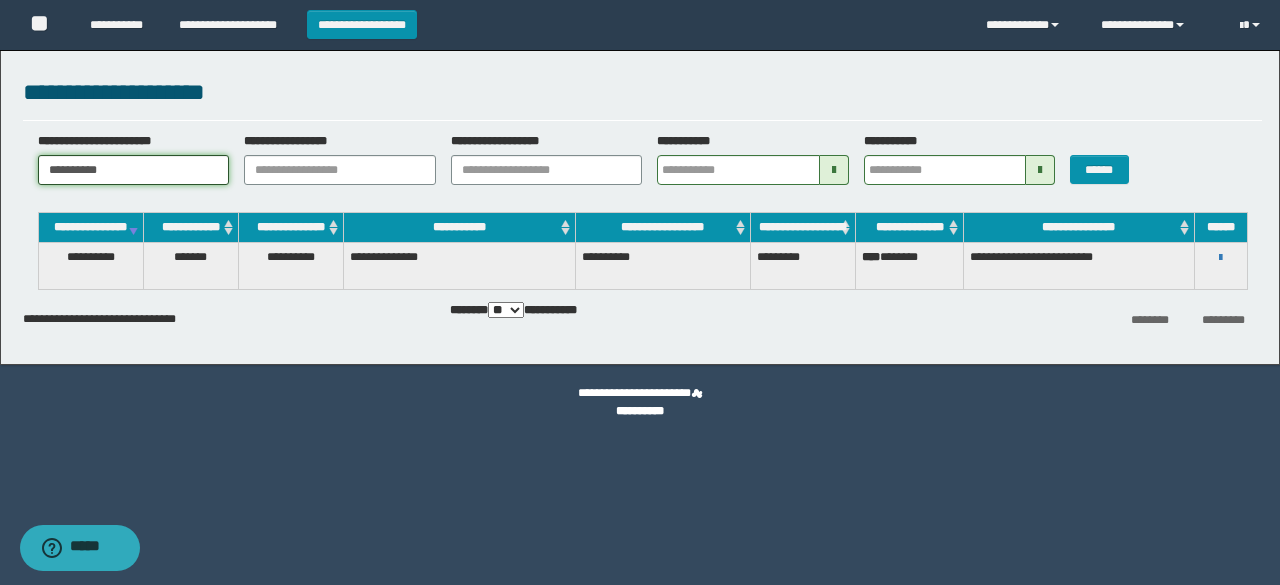 type on "**********" 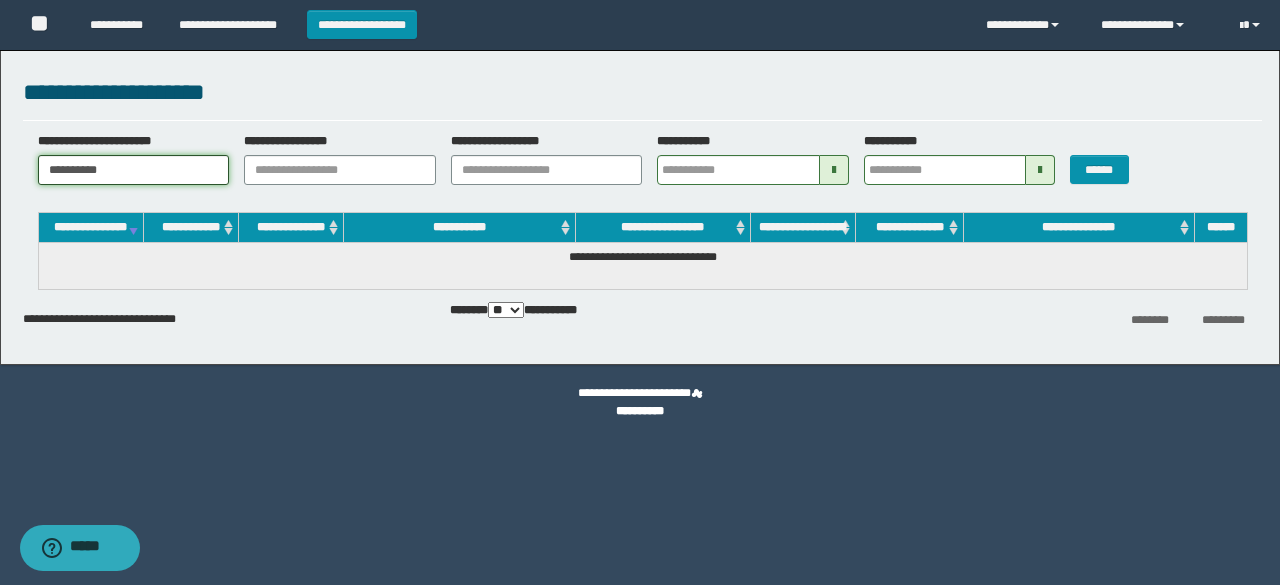 drag, startPoint x: 161, startPoint y: 172, endPoint x: 0, endPoint y: 189, distance: 161.89503 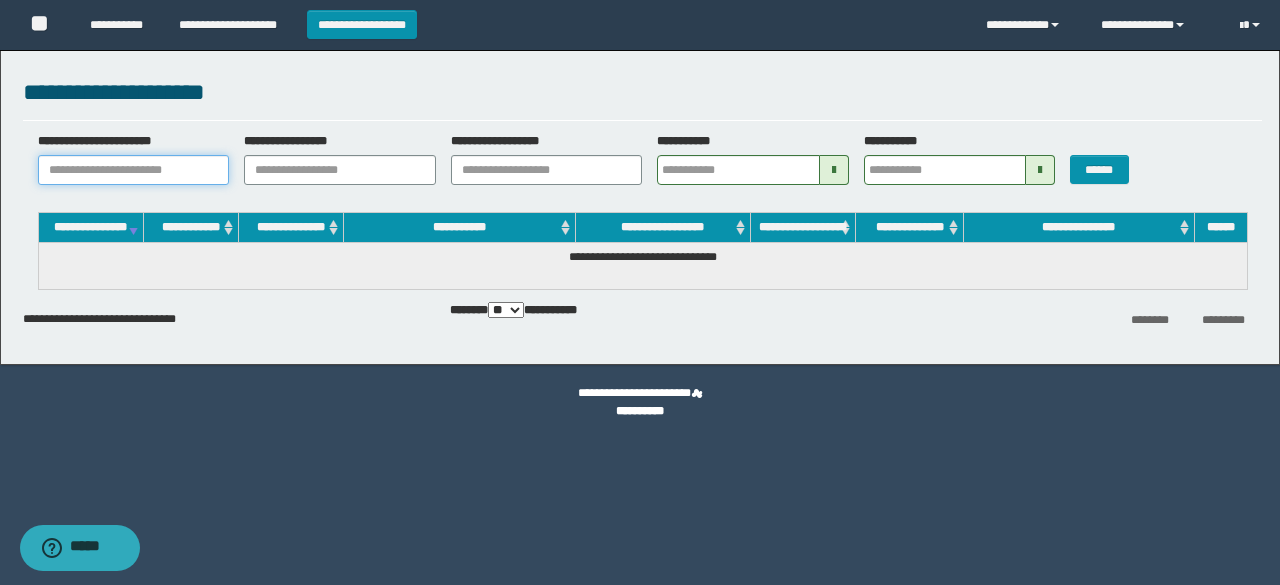 click on "**********" at bounding box center [134, 170] 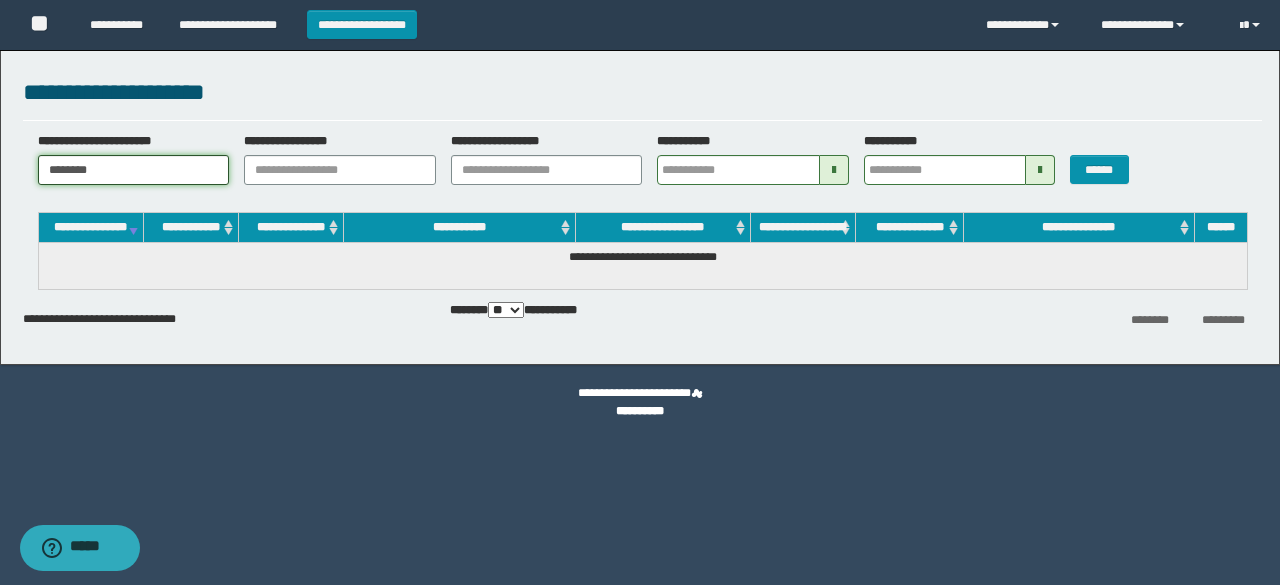 type on "********" 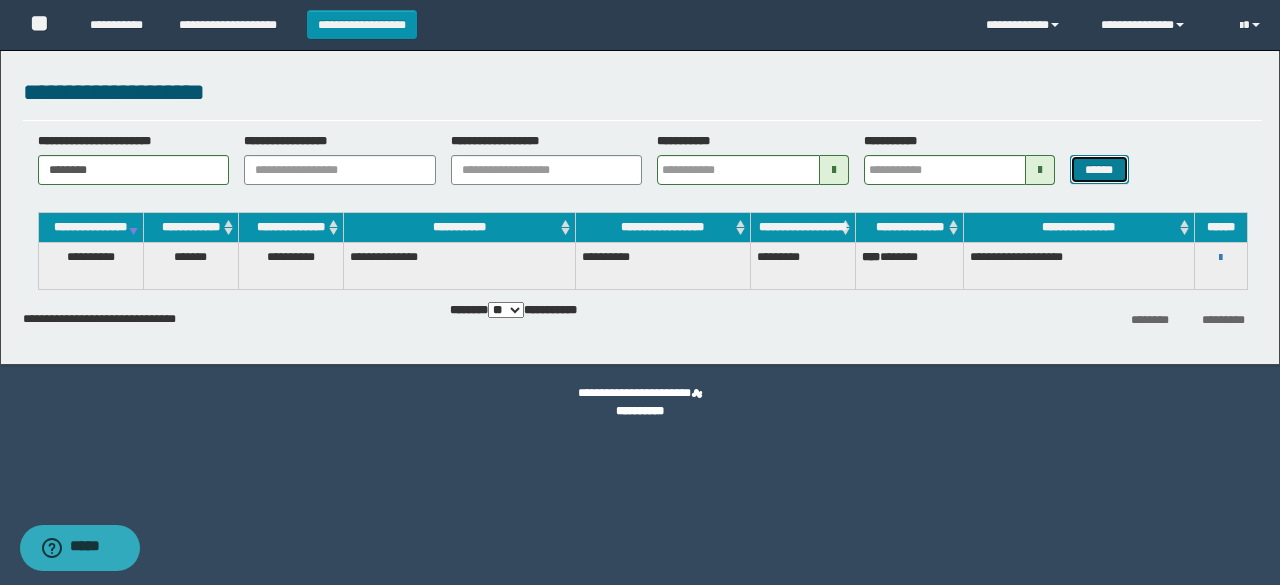 click on "******" at bounding box center [1099, 169] 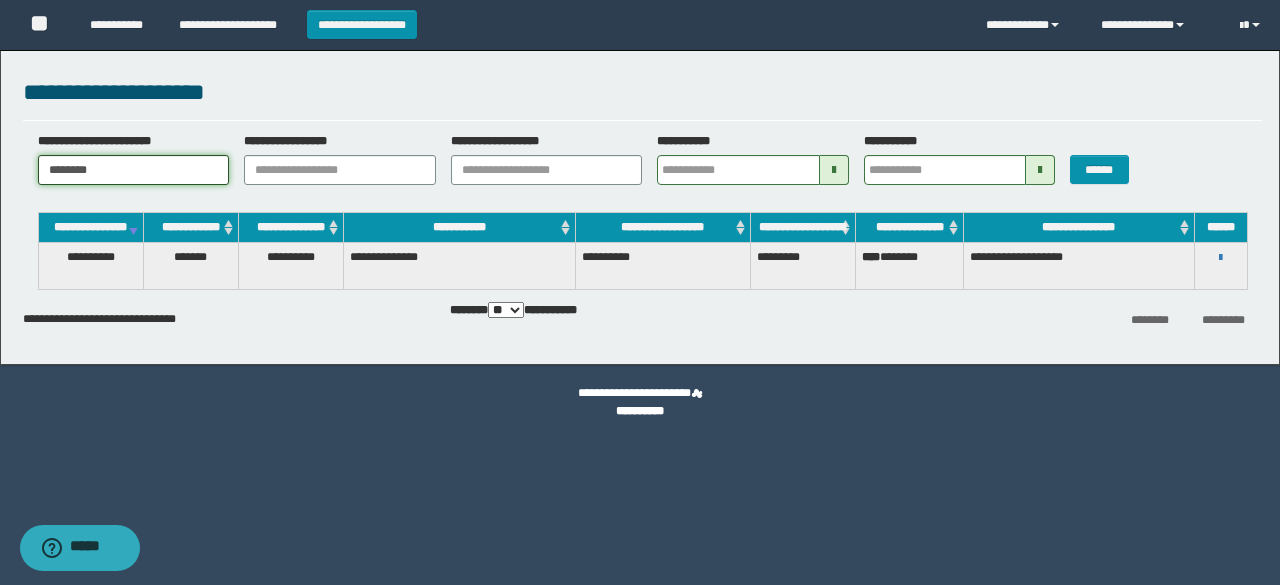 drag, startPoint x: 159, startPoint y: 173, endPoint x: 7, endPoint y: 199, distance: 154.20766 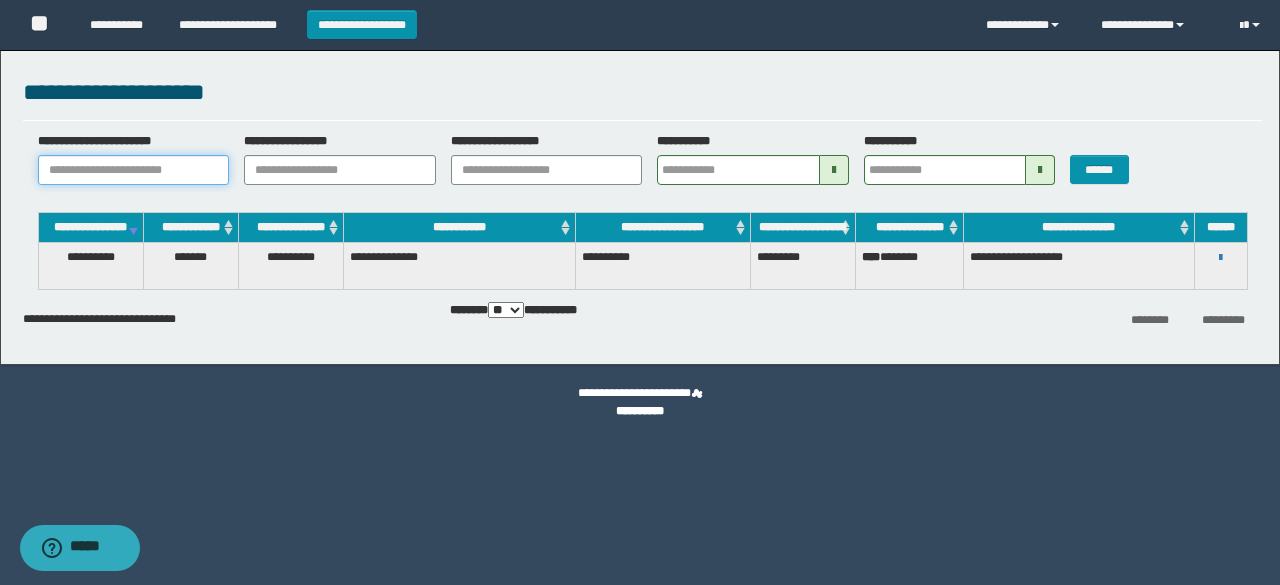 paste on "********" 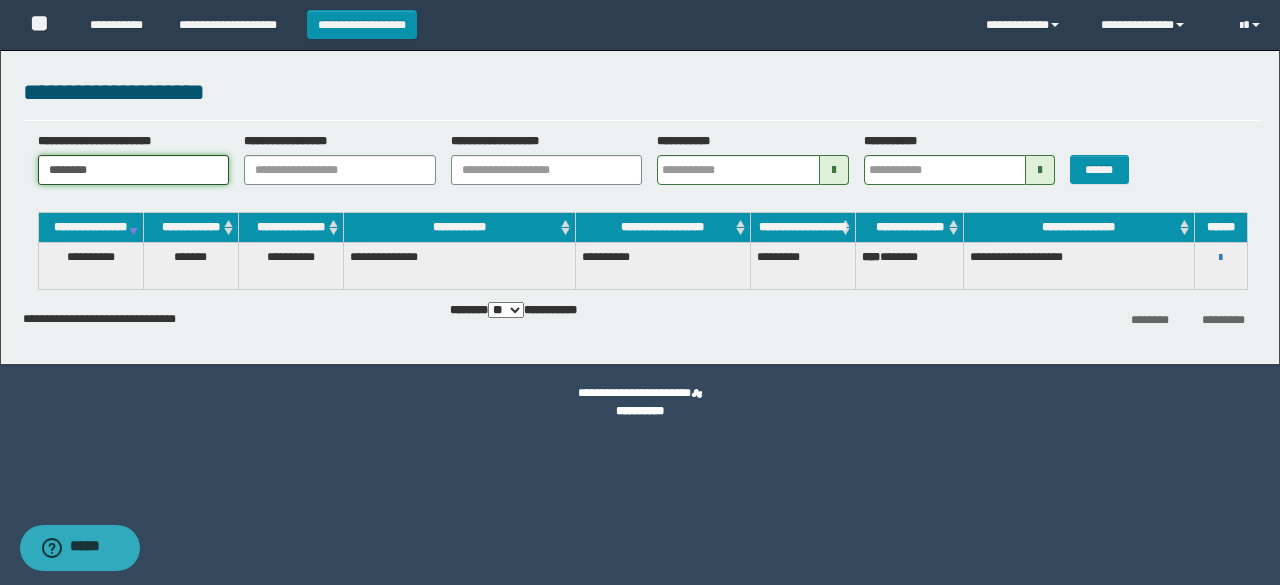 type on "********" 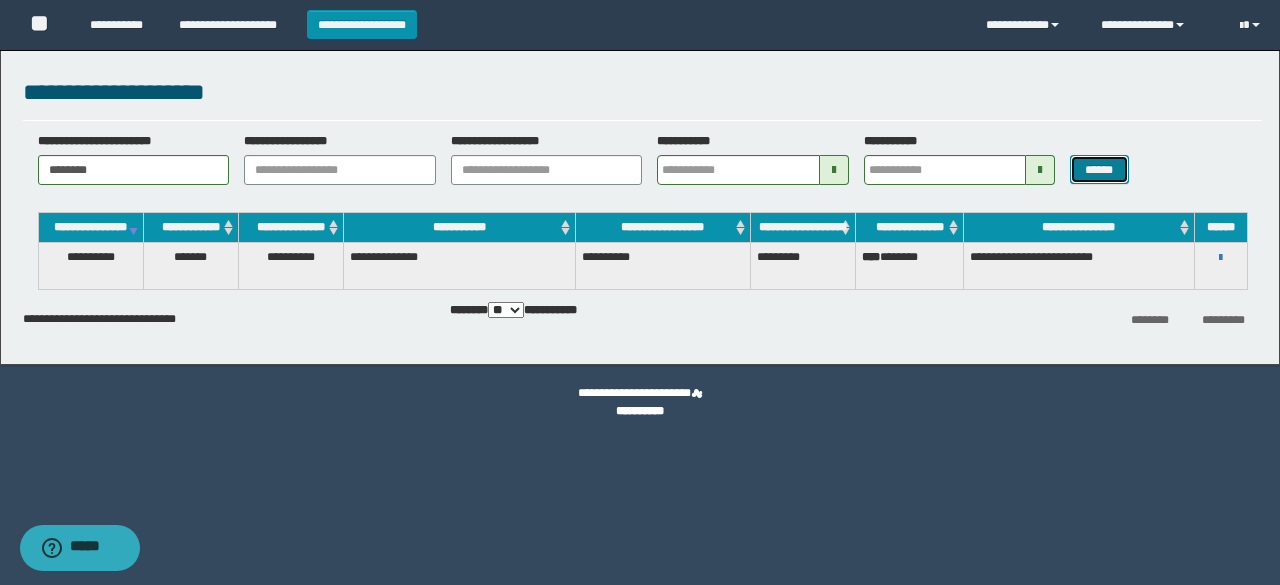 click on "******" at bounding box center [1099, 169] 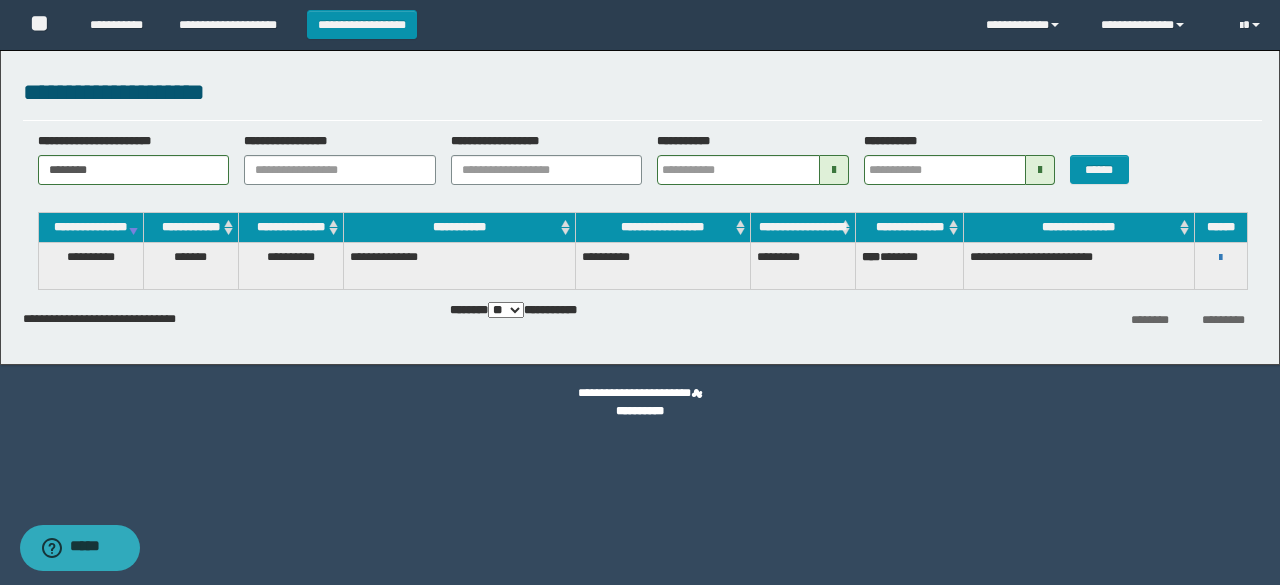 click on "** *** ***" at bounding box center (506, 310) 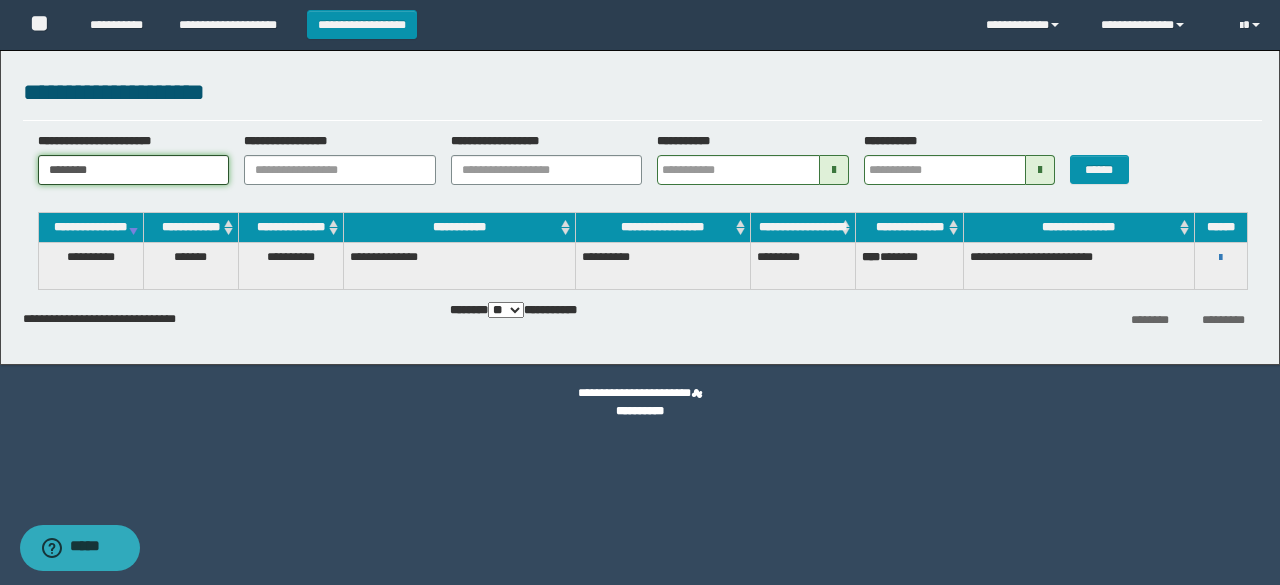drag, startPoint x: 134, startPoint y: 171, endPoint x: 44, endPoint y: 172, distance: 90.005554 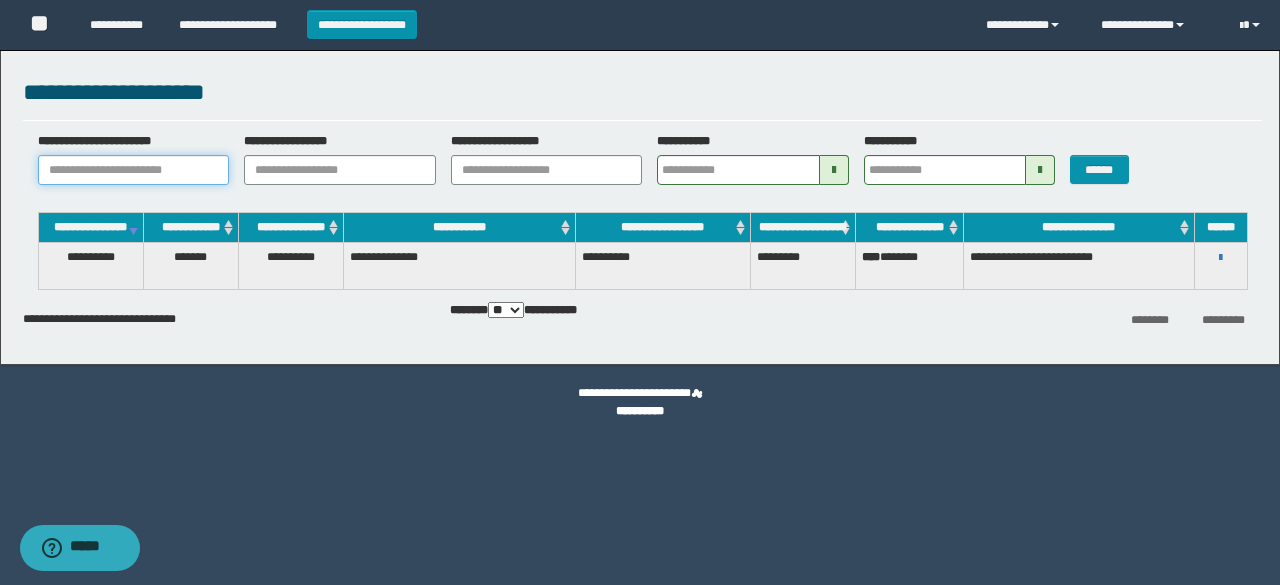 paste on "**********" 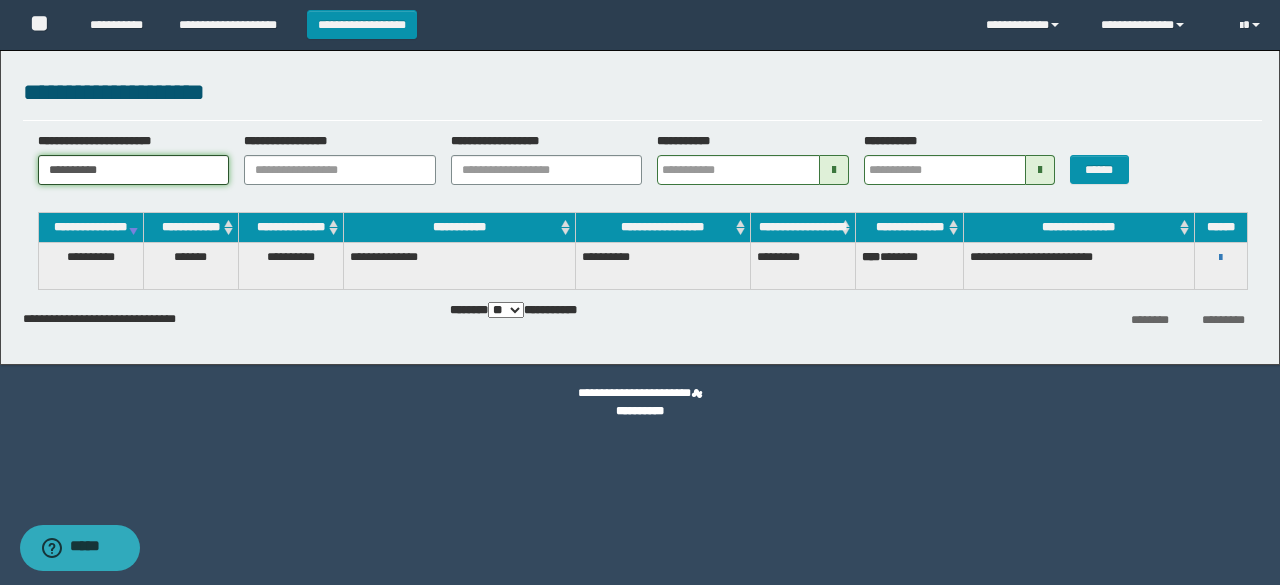 type on "**********" 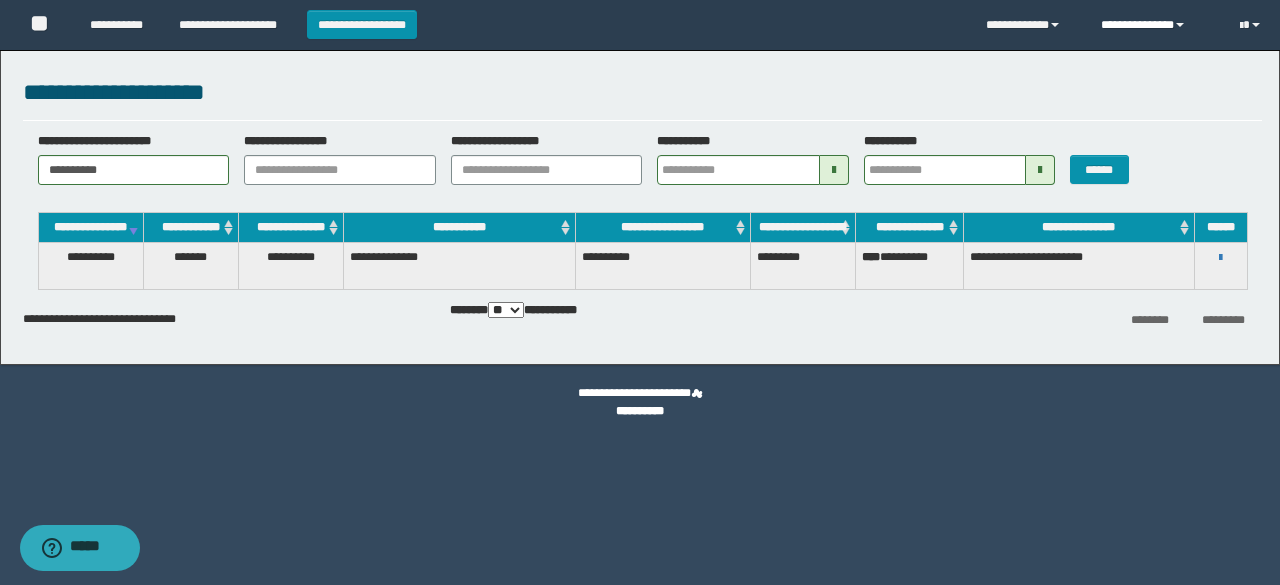 click on "**********" at bounding box center (1155, 25) 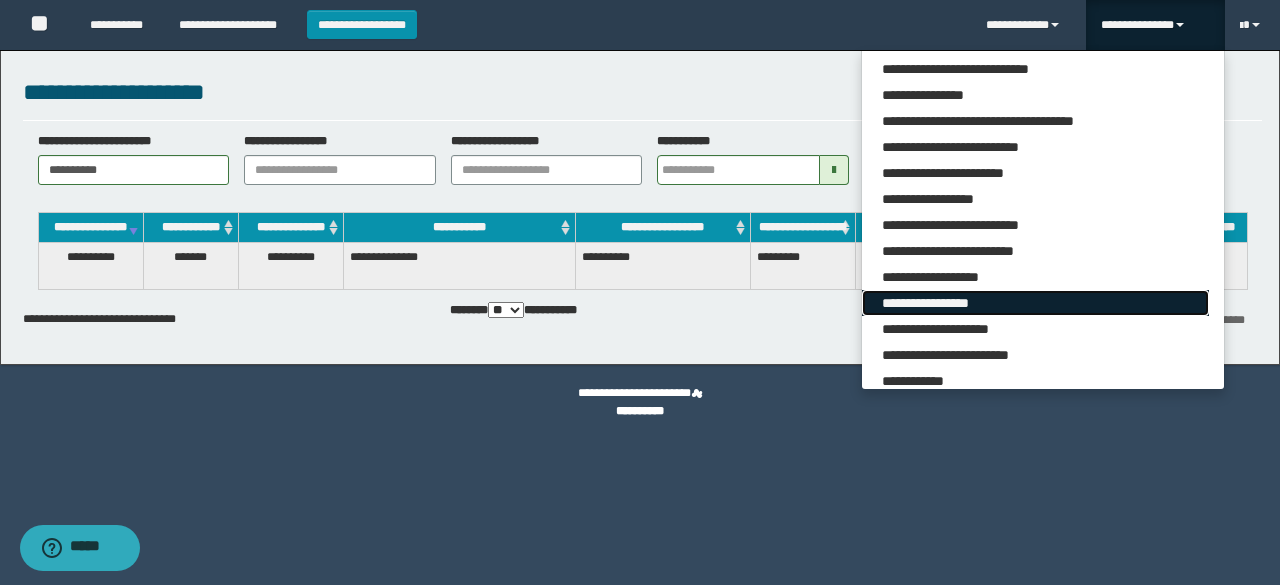 click on "**********" at bounding box center (1035, 303) 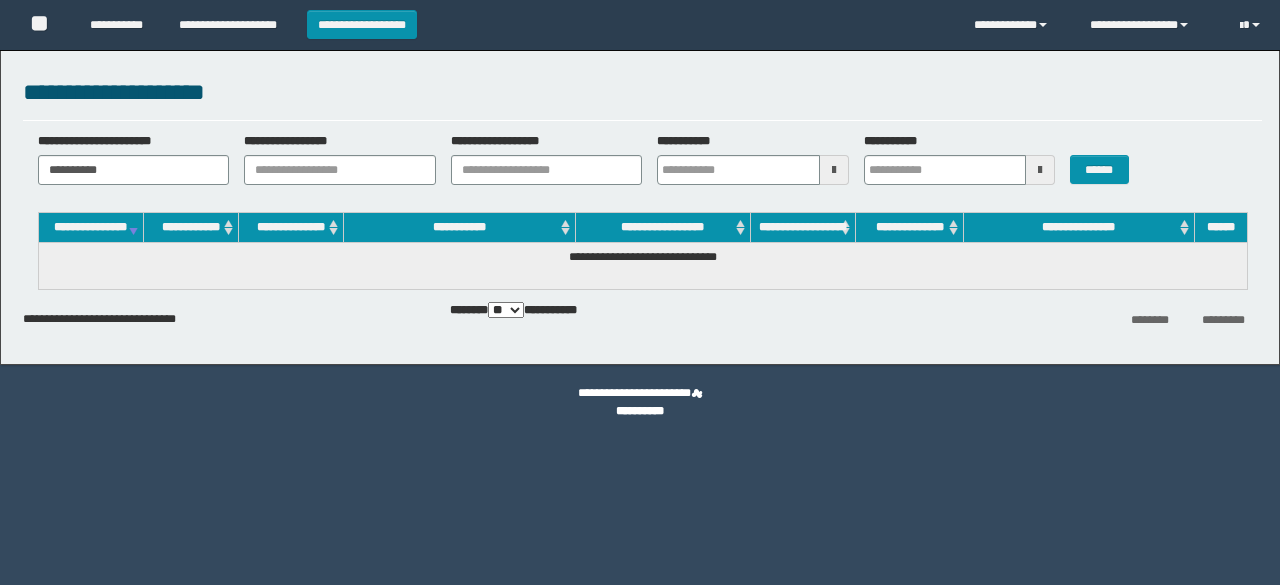 scroll, scrollTop: 0, scrollLeft: 0, axis: both 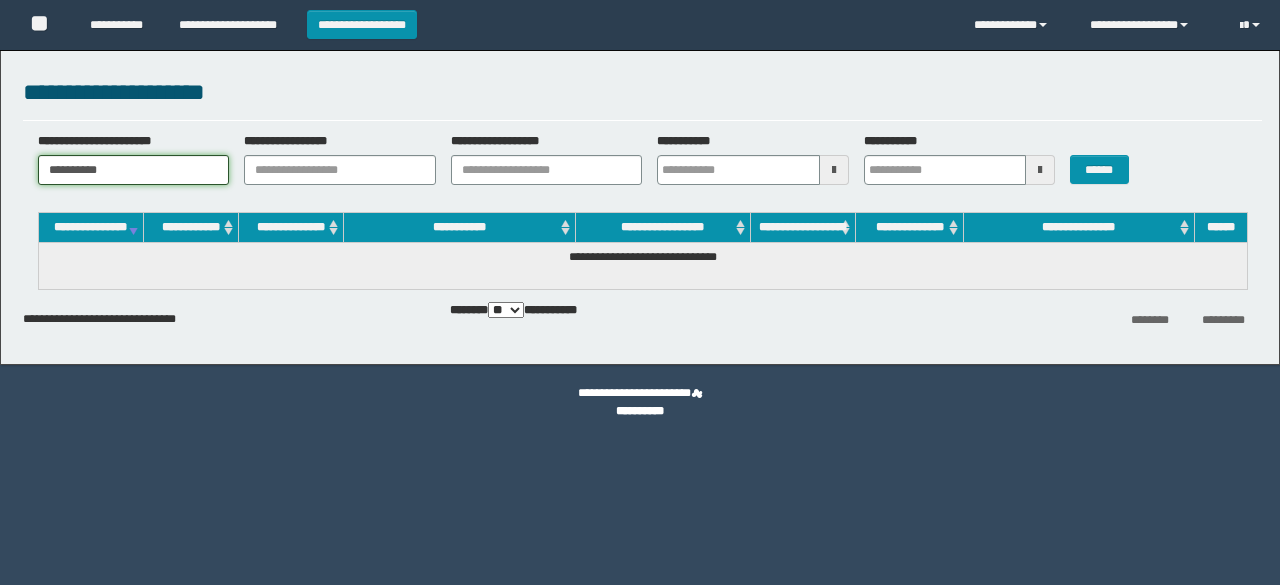 click on "**********" at bounding box center [134, 170] 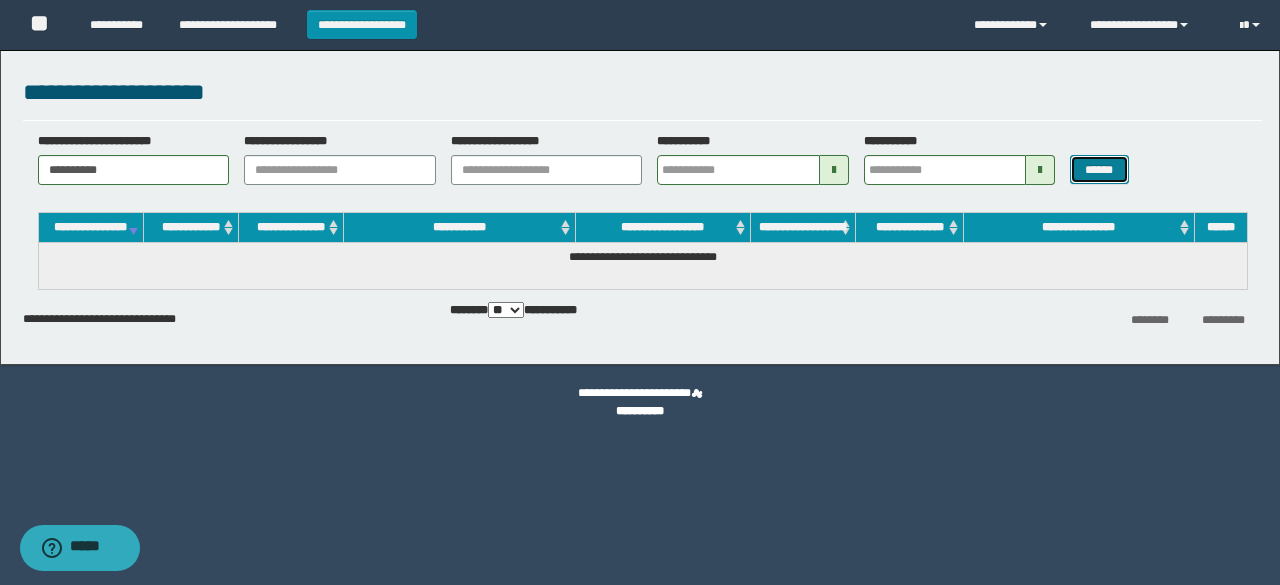 click on "******" at bounding box center (1099, 169) 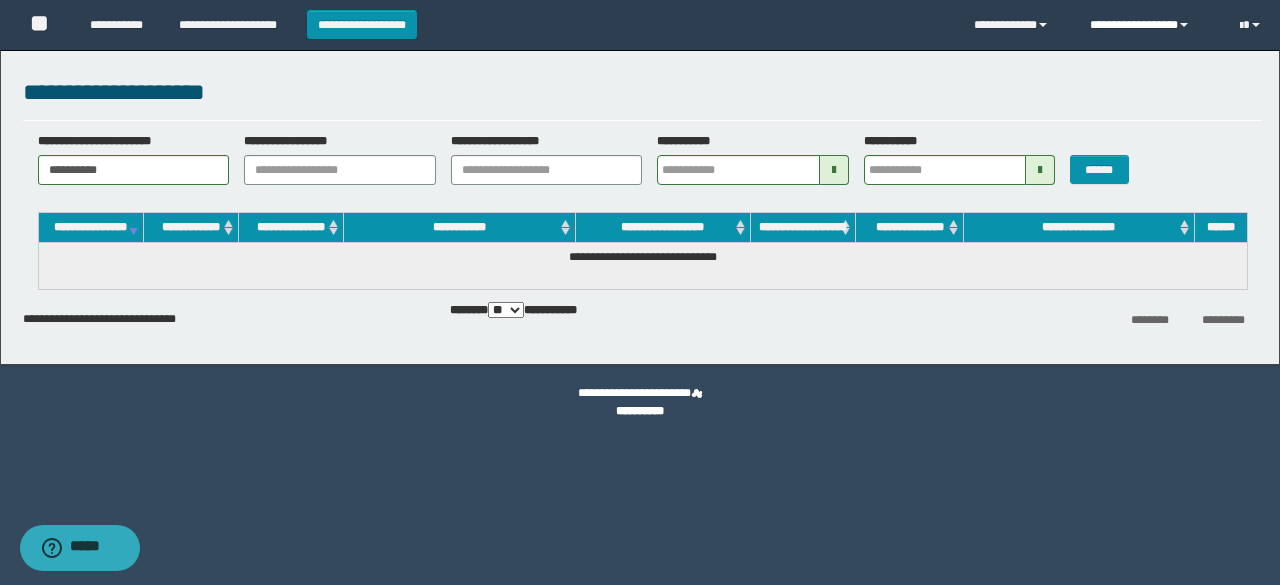click on "**********" at bounding box center [1150, 25] 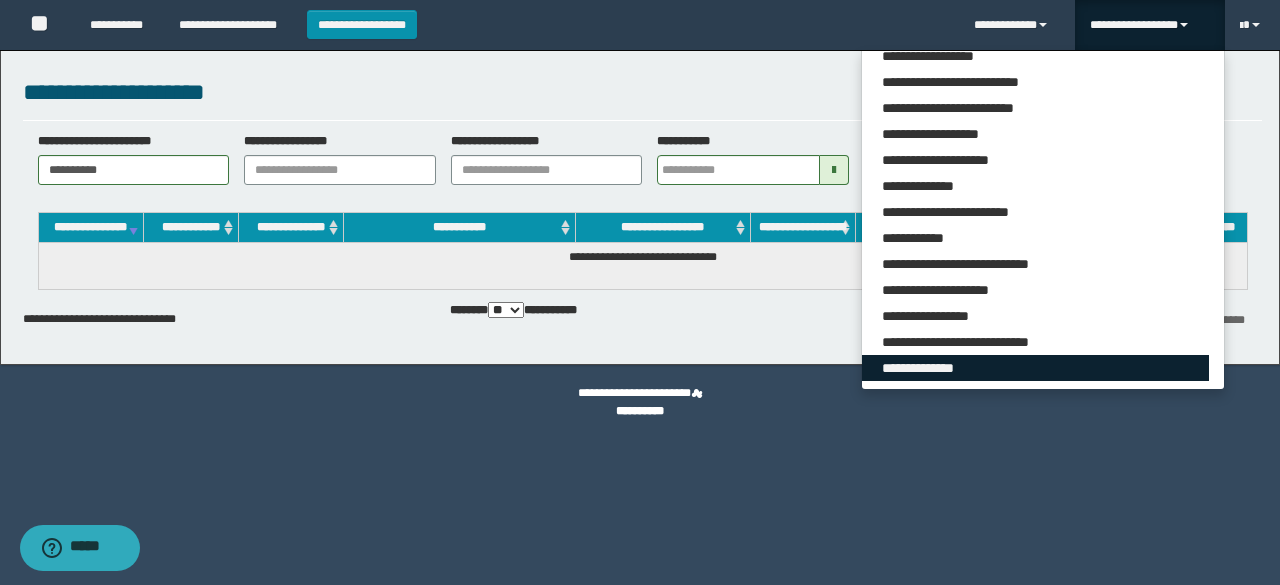 scroll, scrollTop: 165, scrollLeft: 0, axis: vertical 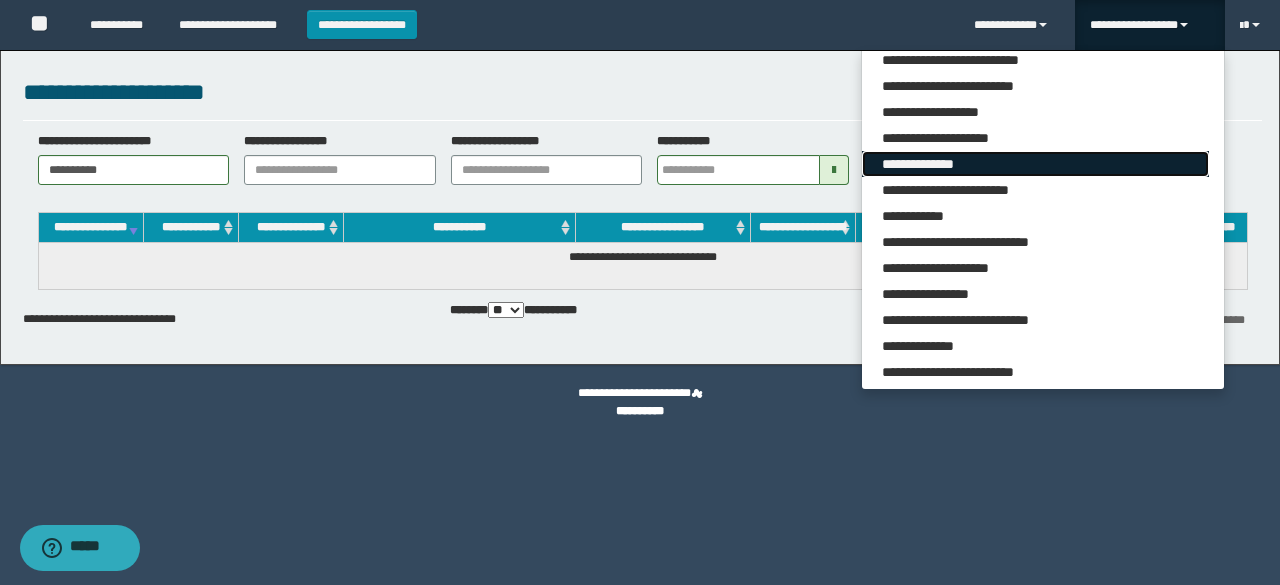 click on "**********" at bounding box center [1035, 164] 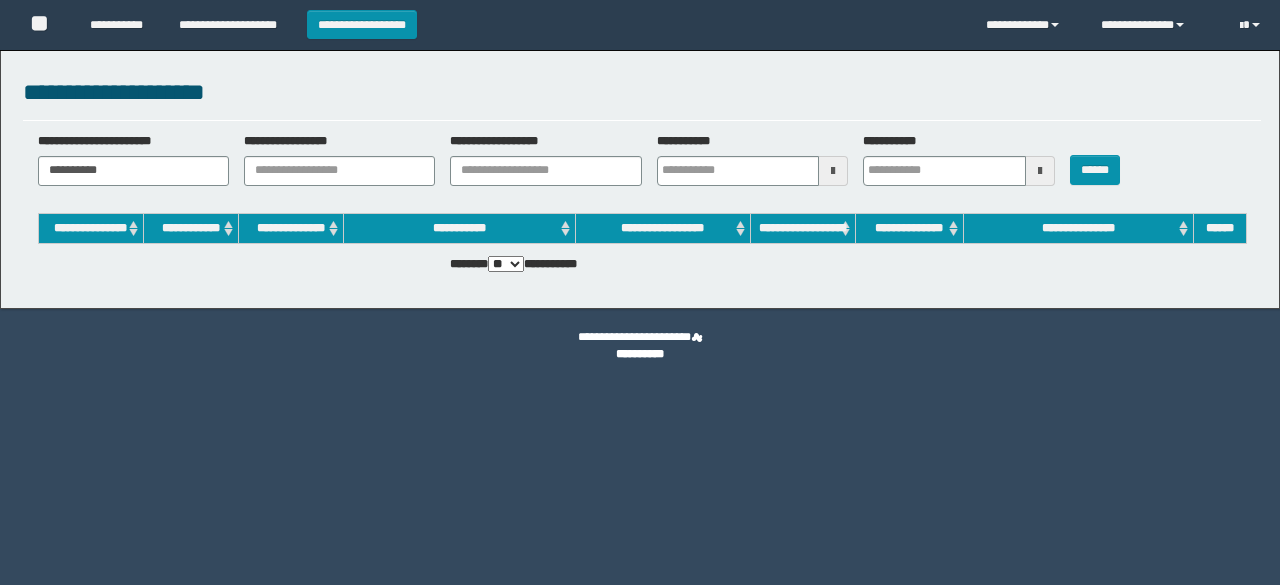 scroll, scrollTop: 0, scrollLeft: 0, axis: both 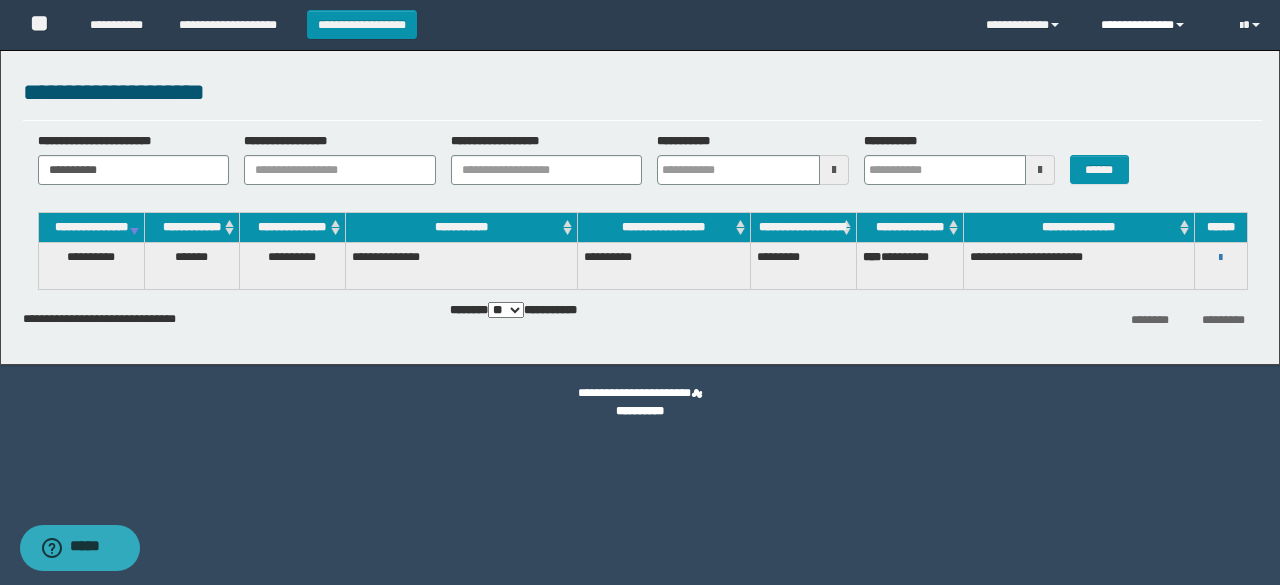 click on "**********" at bounding box center [1155, 25] 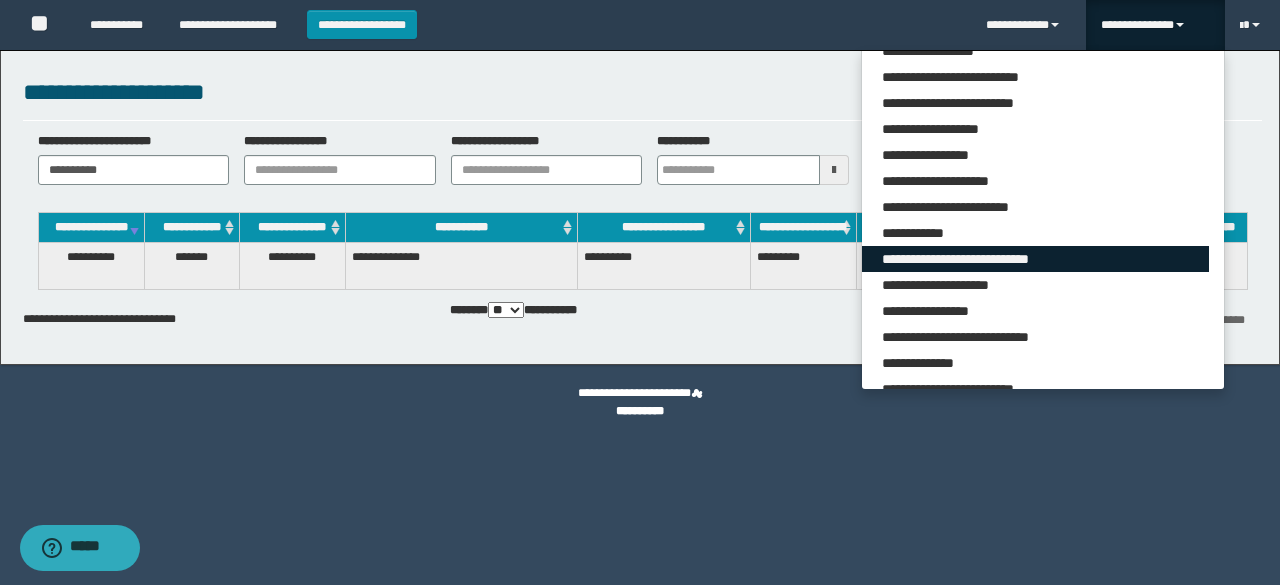 scroll, scrollTop: 165, scrollLeft: 0, axis: vertical 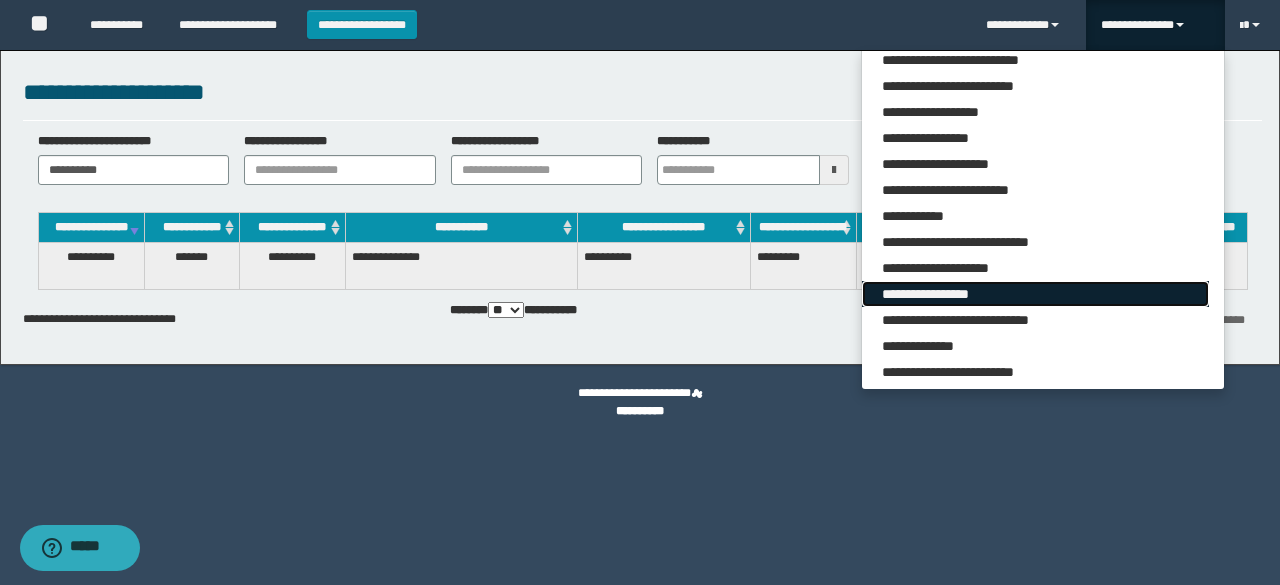 click on "**********" at bounding box center [1035, 294] 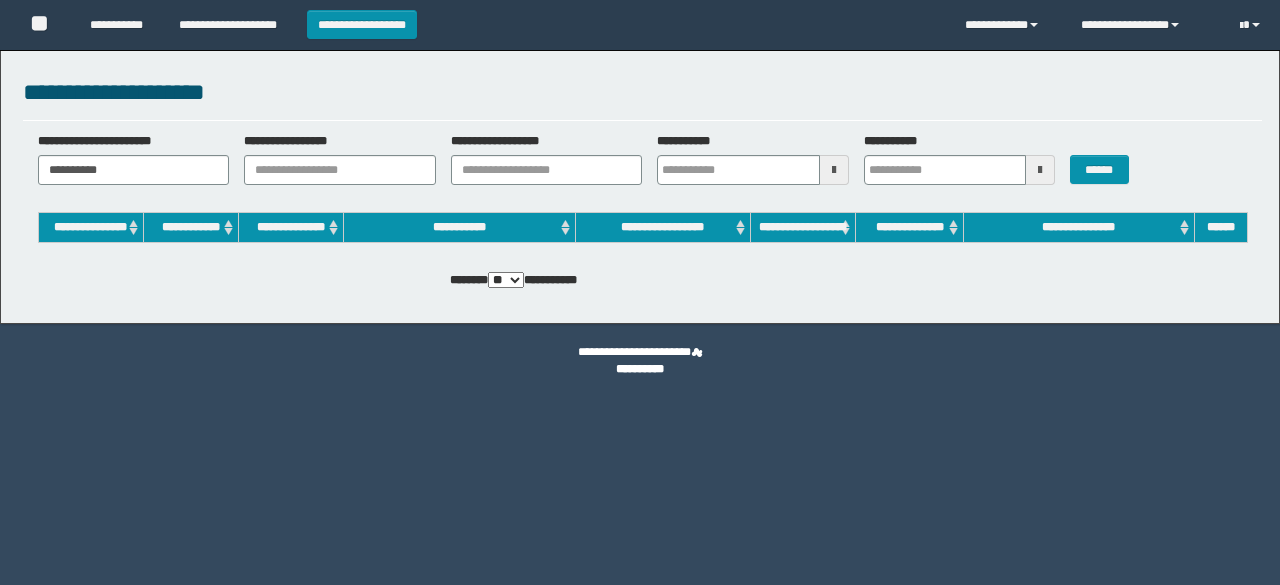 scroll, scrollTop: 0, scrollLeft: 0, axis: both 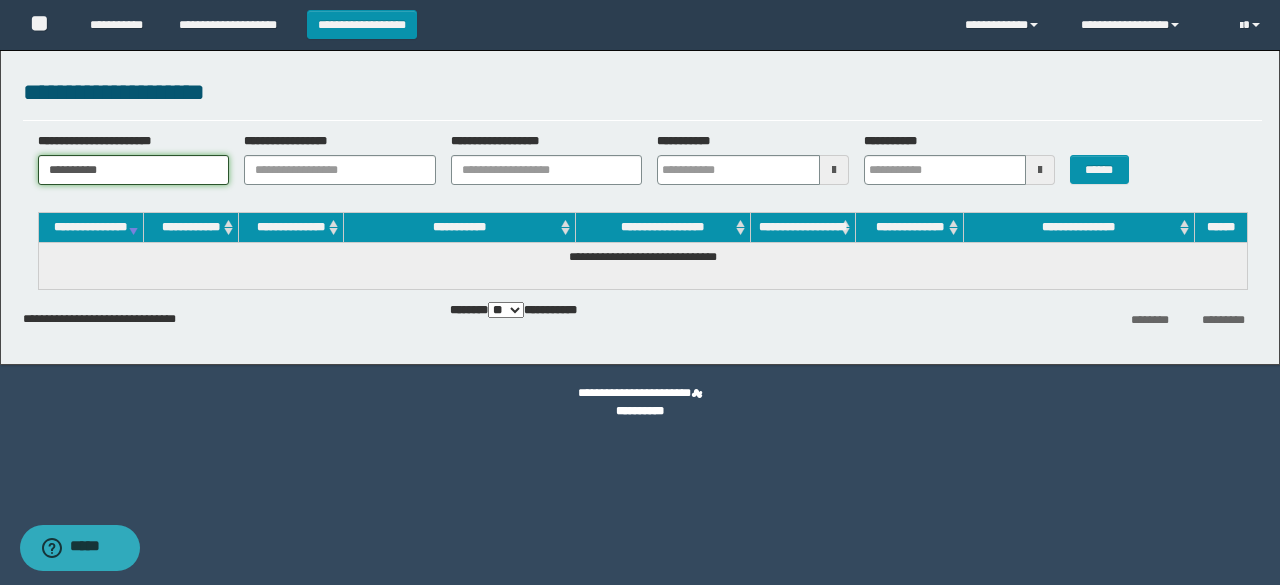 drag, startPoint x: 168, startPoint y: 161, endPoint x: 0, endPoint y: 188, distance: 170.1558 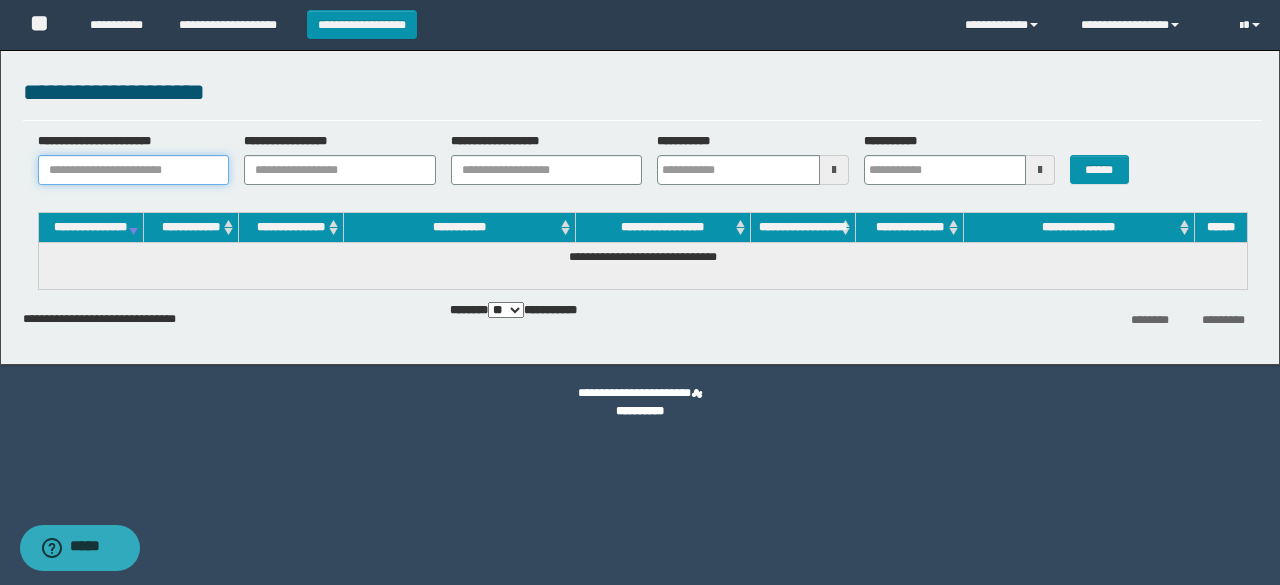 paste on "**********" 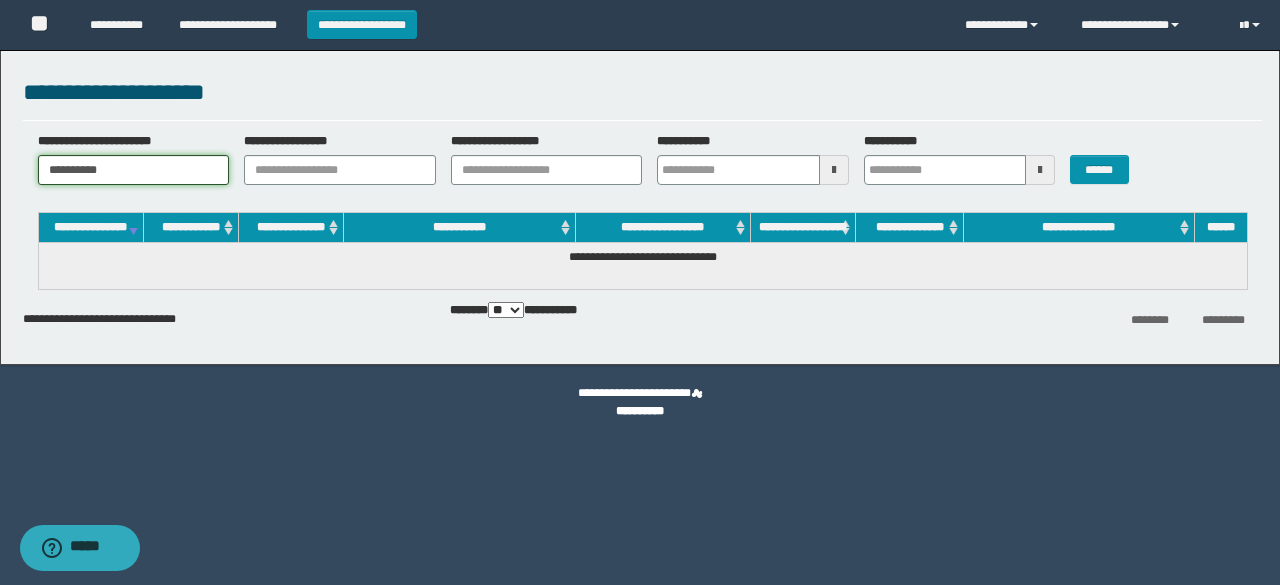 type on "**********" 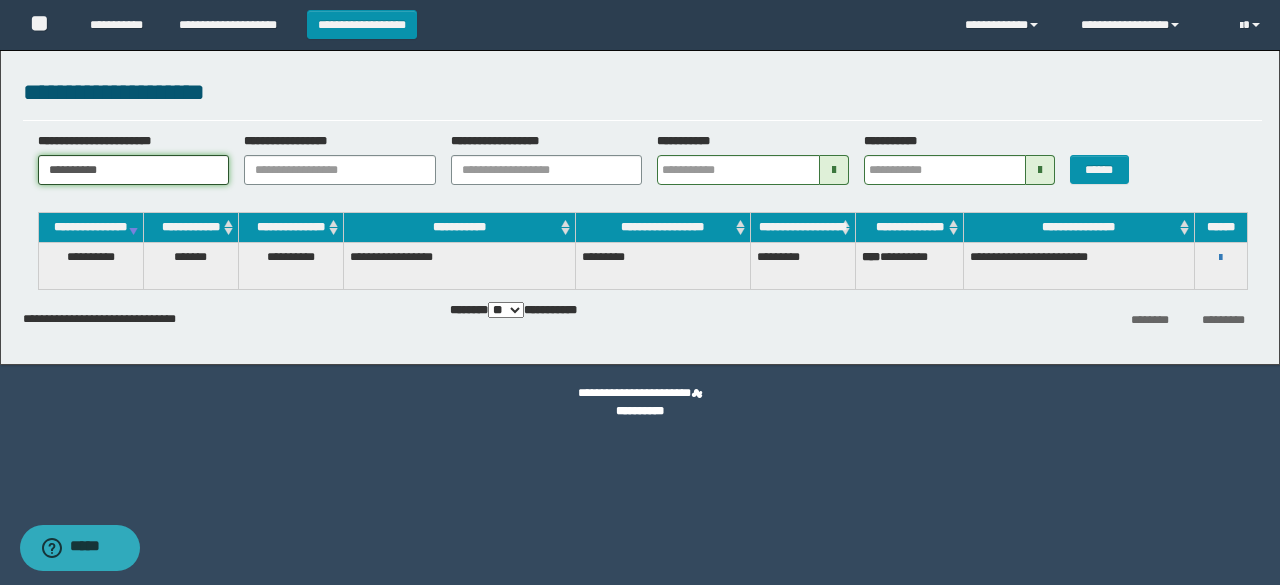 click on "**********" at bounding box center (134, 170) 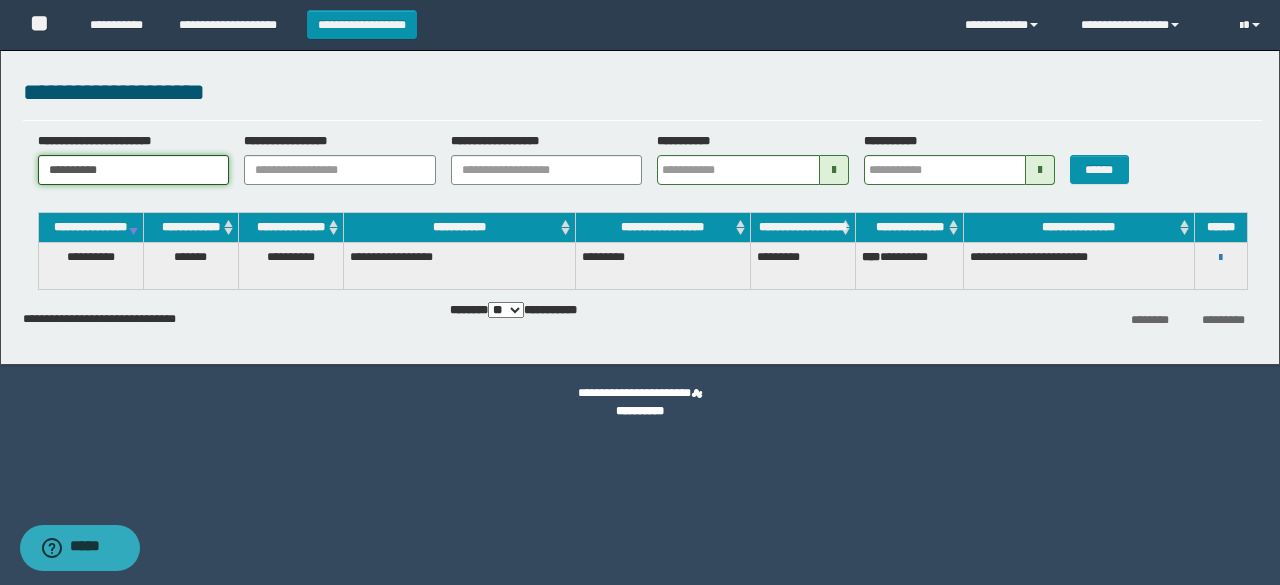 drag, startPoint x: 136, startPoint y: 178, endPoint x: 0, endPoint y: 198, distance: 137.46272 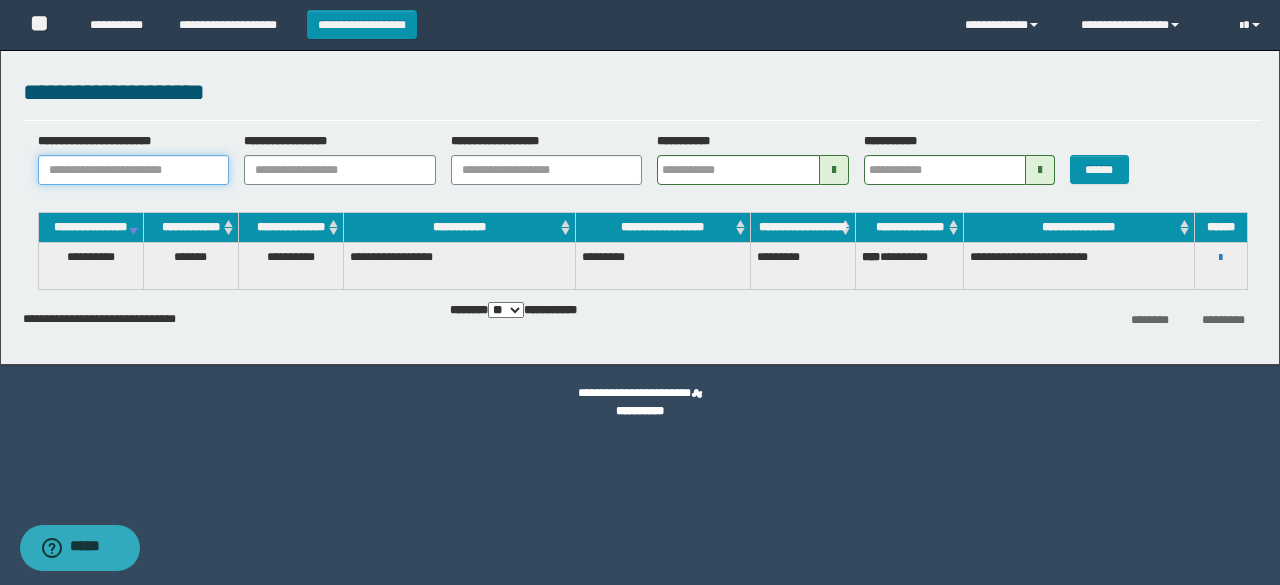 paste on "**********" 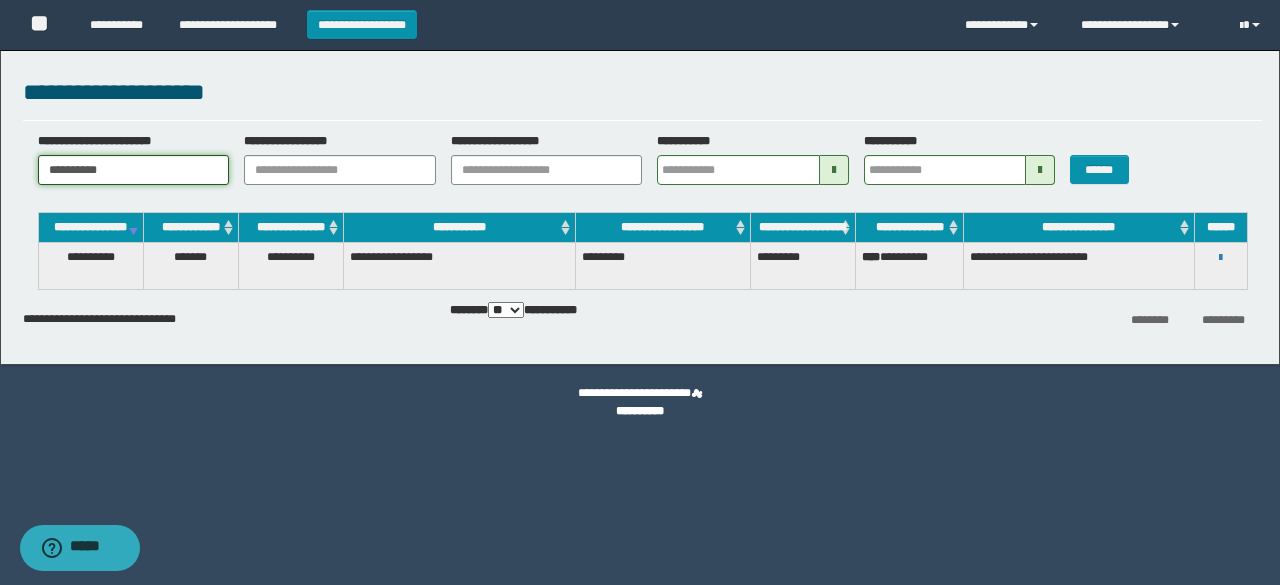 type on "**********" 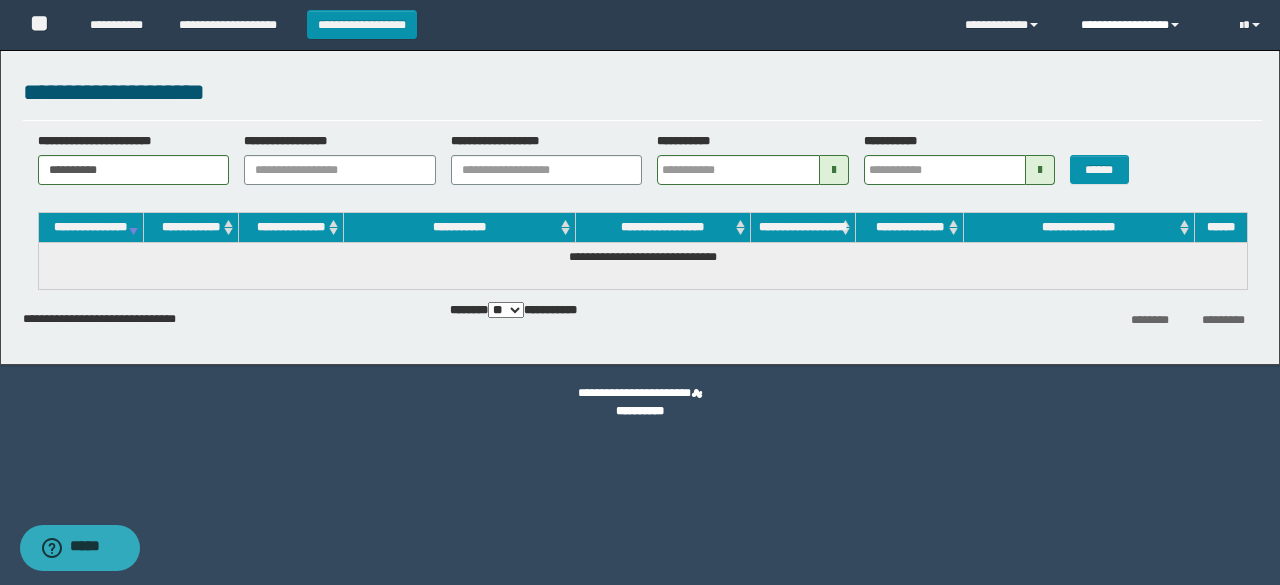 click on "**********" at bounding box center (1145, 25) 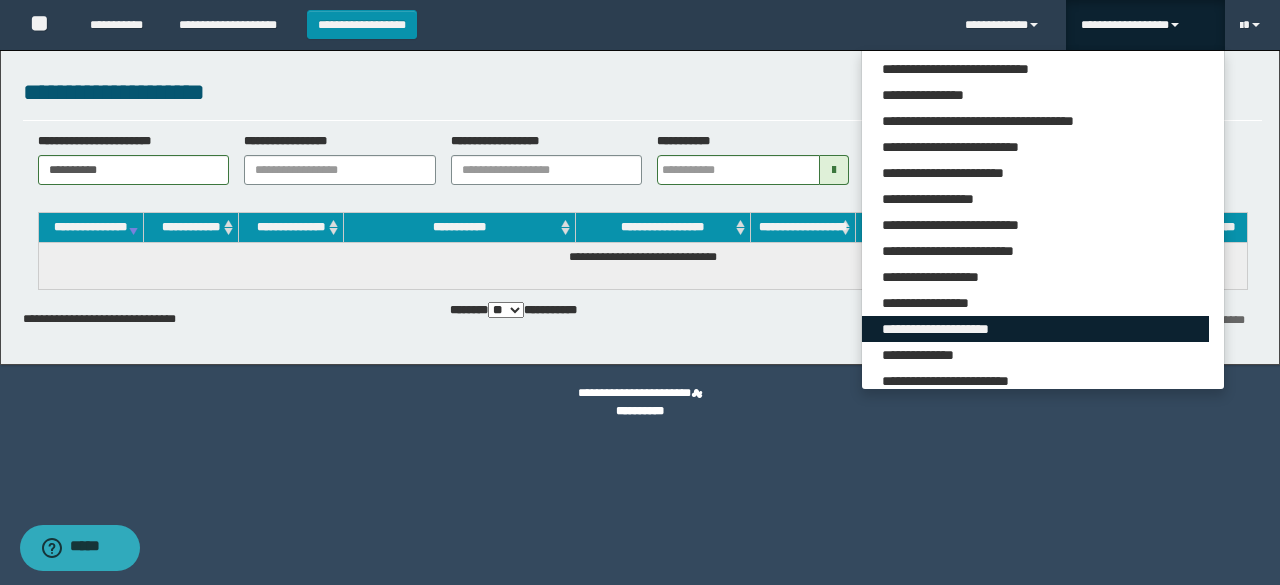 scroll, scrollTop: 165, scrollLeft: 0, axis: vertical 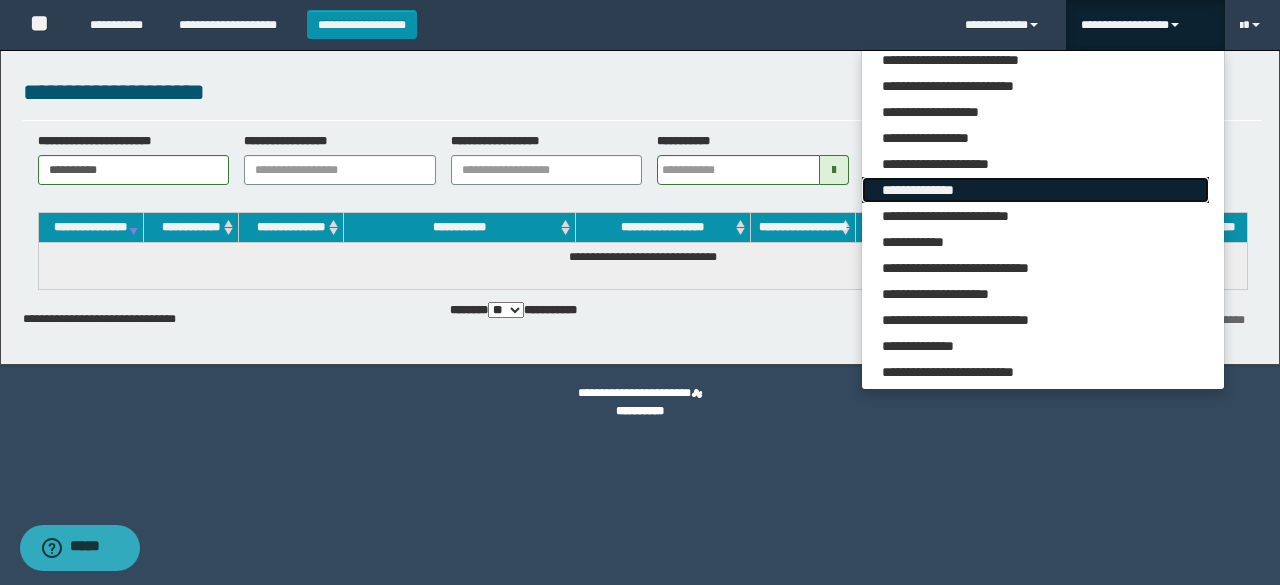 click on "**********" at bounding box center [1035, 190] 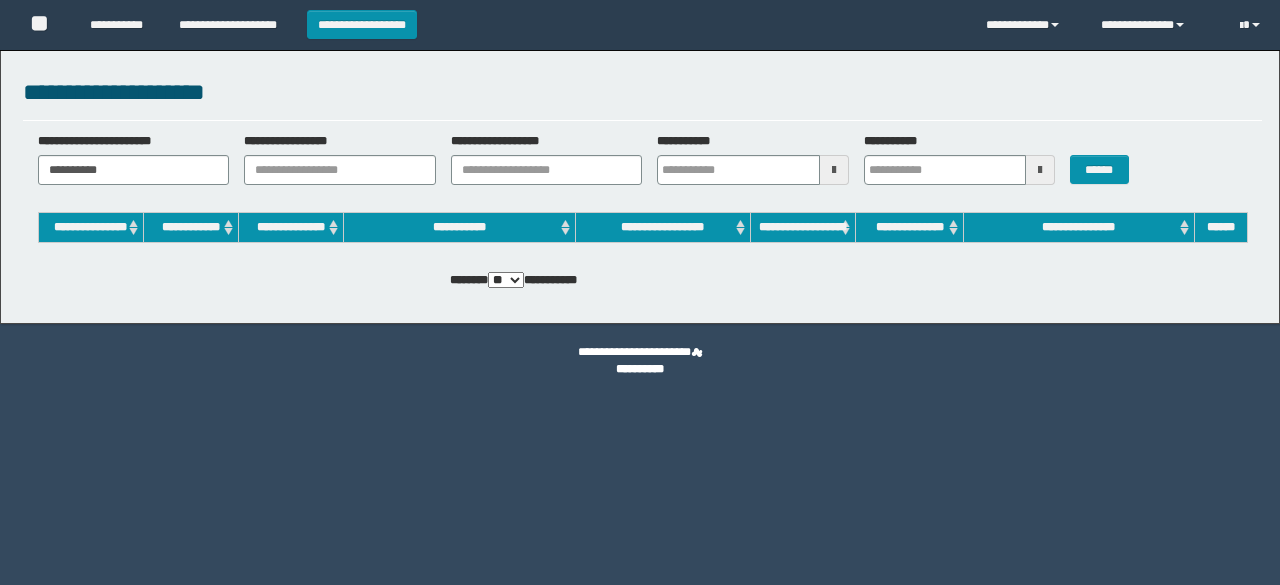 scroll, scrollTop: 0, scrollLeft: 0, axis: both 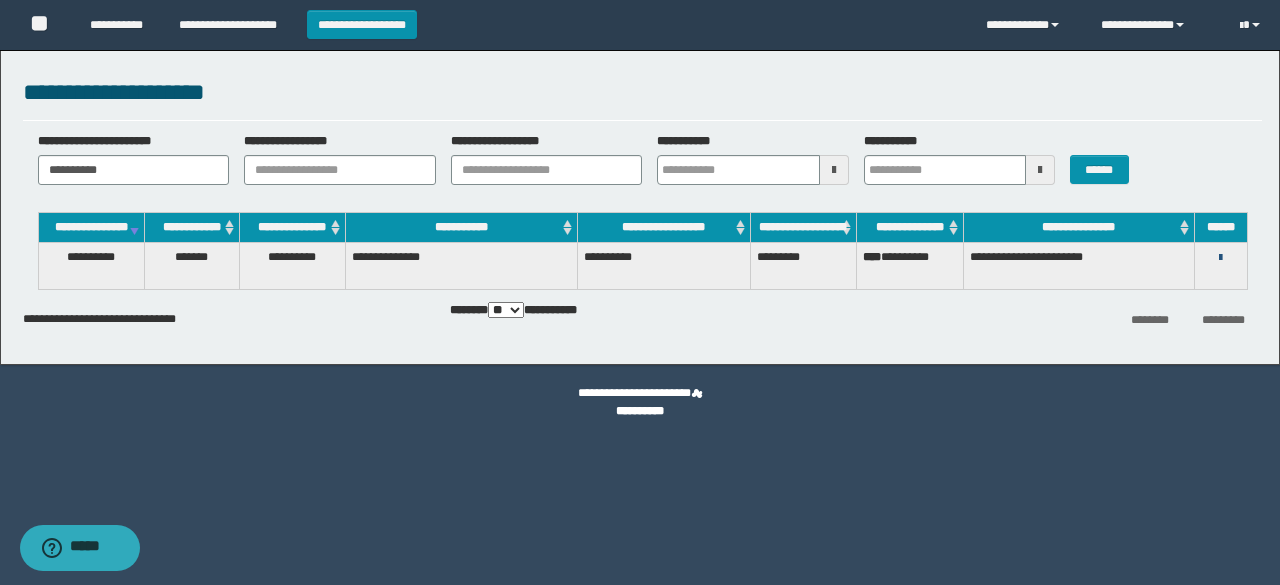 click at bounding box center (1220, 258) 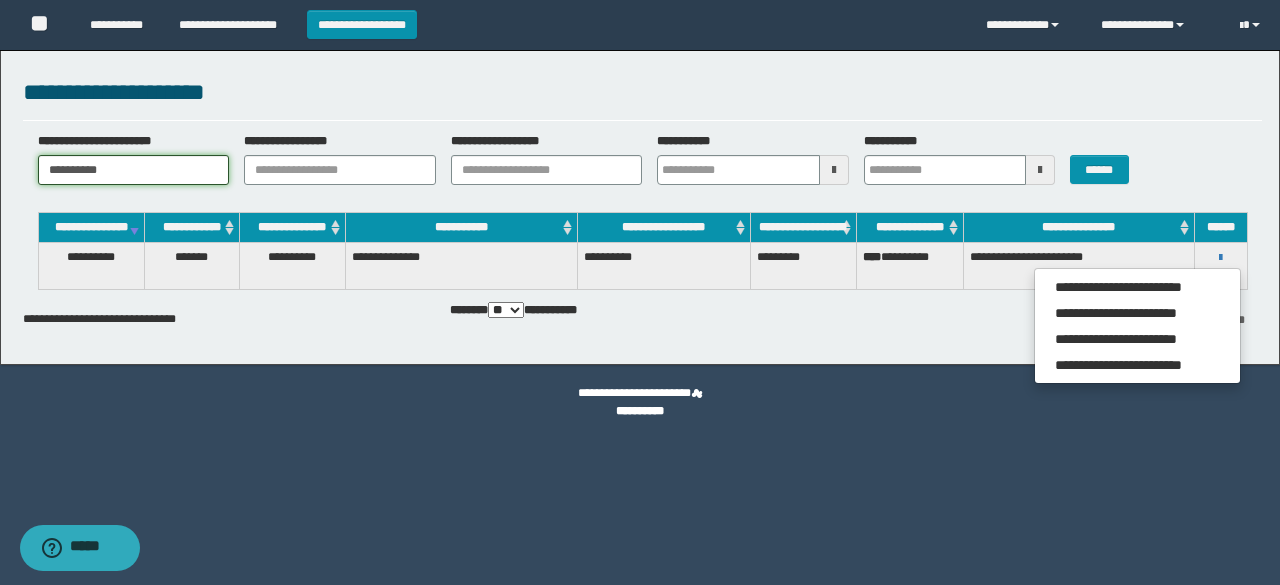 drag, startPoint x: 156, startPoint y: 173, endPoint x: 0, endPoint y: 157, distance: 156.81836 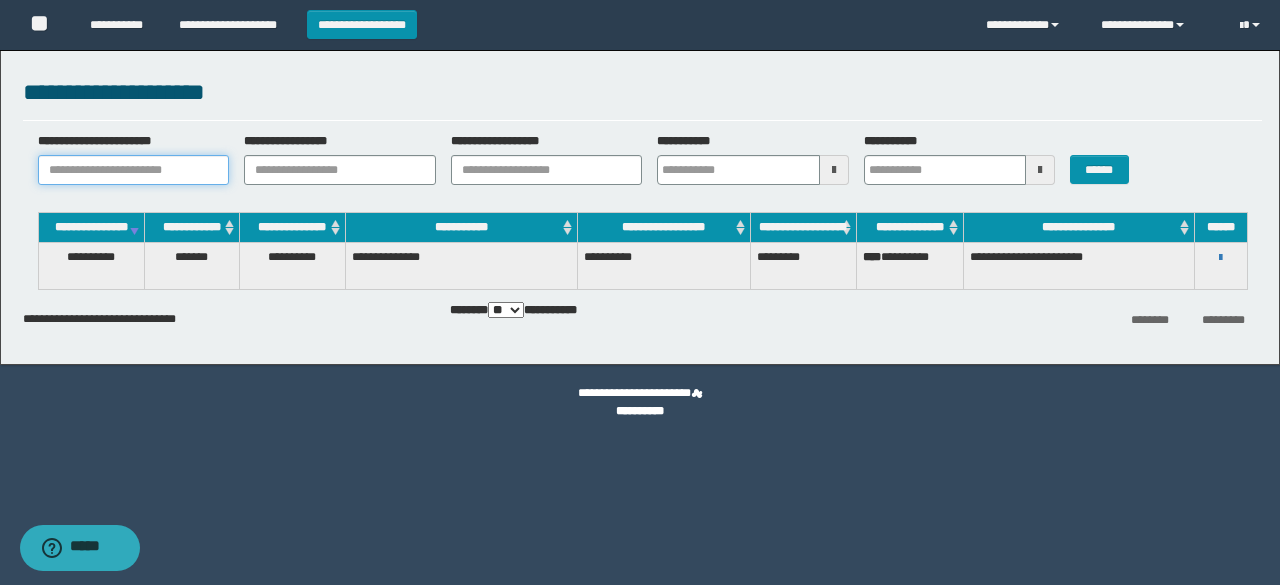 paste on "**********" 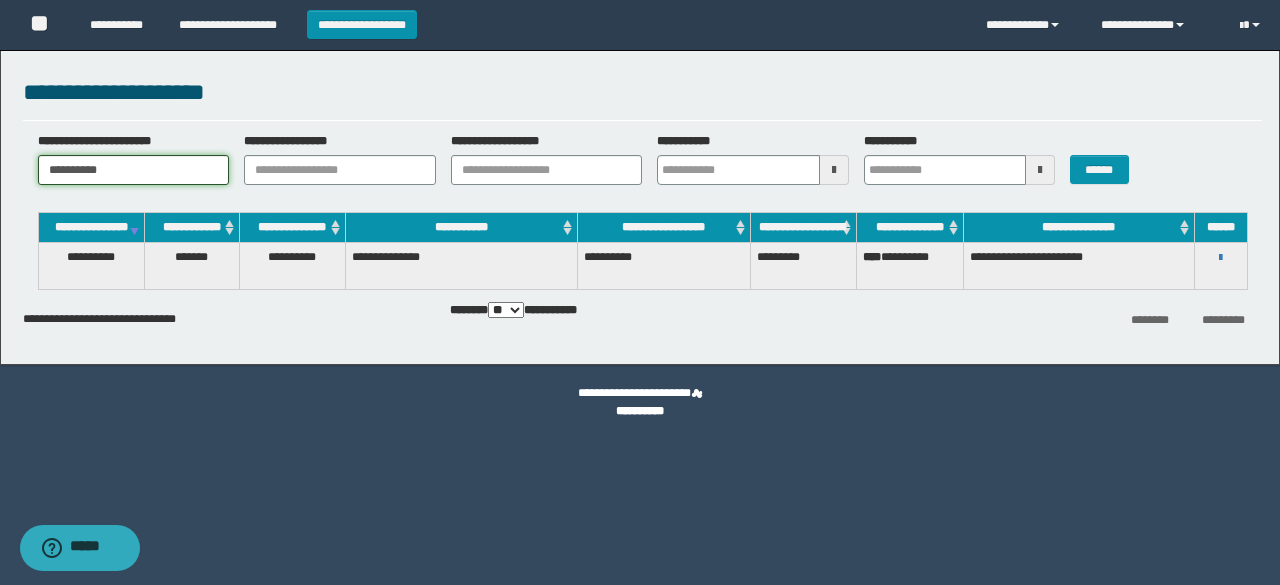type on "**********" 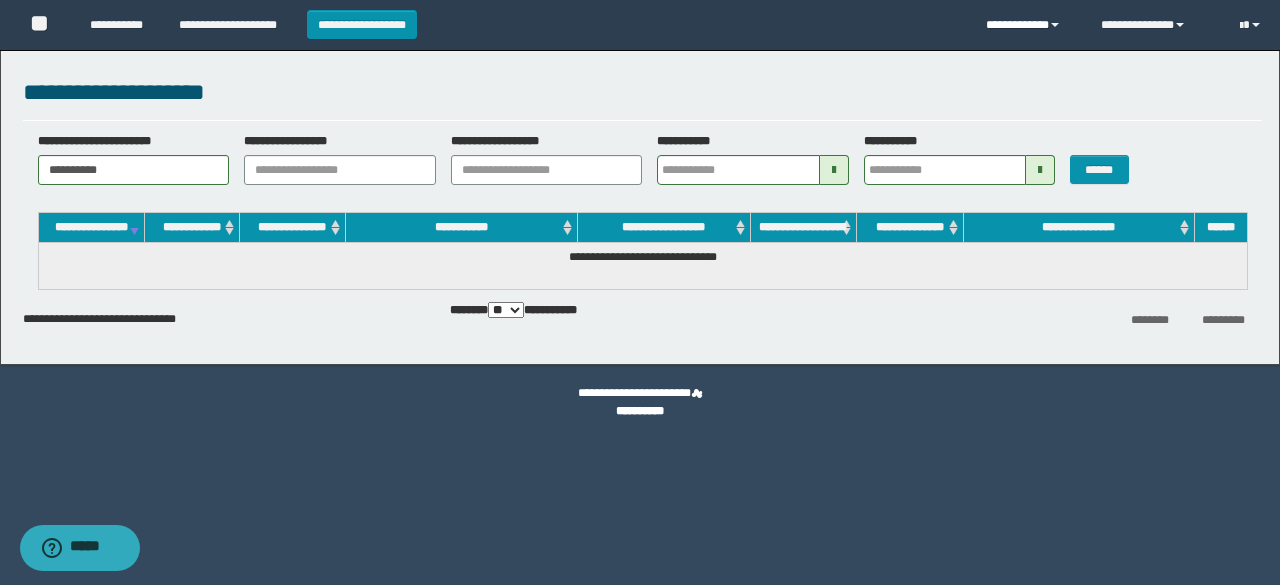 click on "**********" at bounding box center (1028, 25) 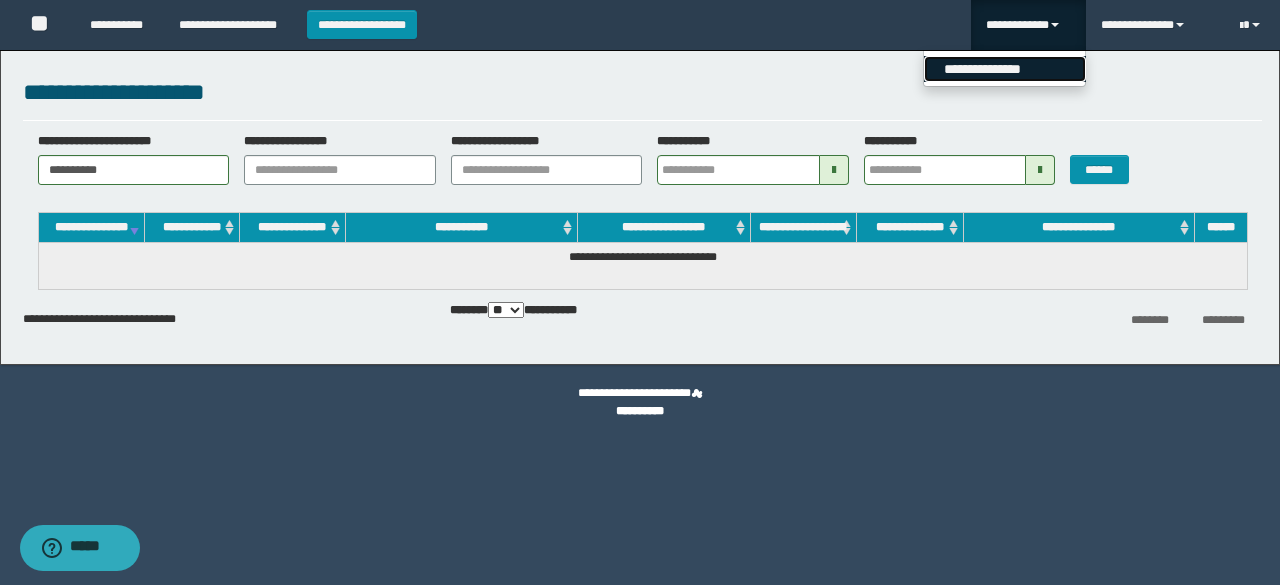 click on "**********" at bounding box center [1005, 69] 